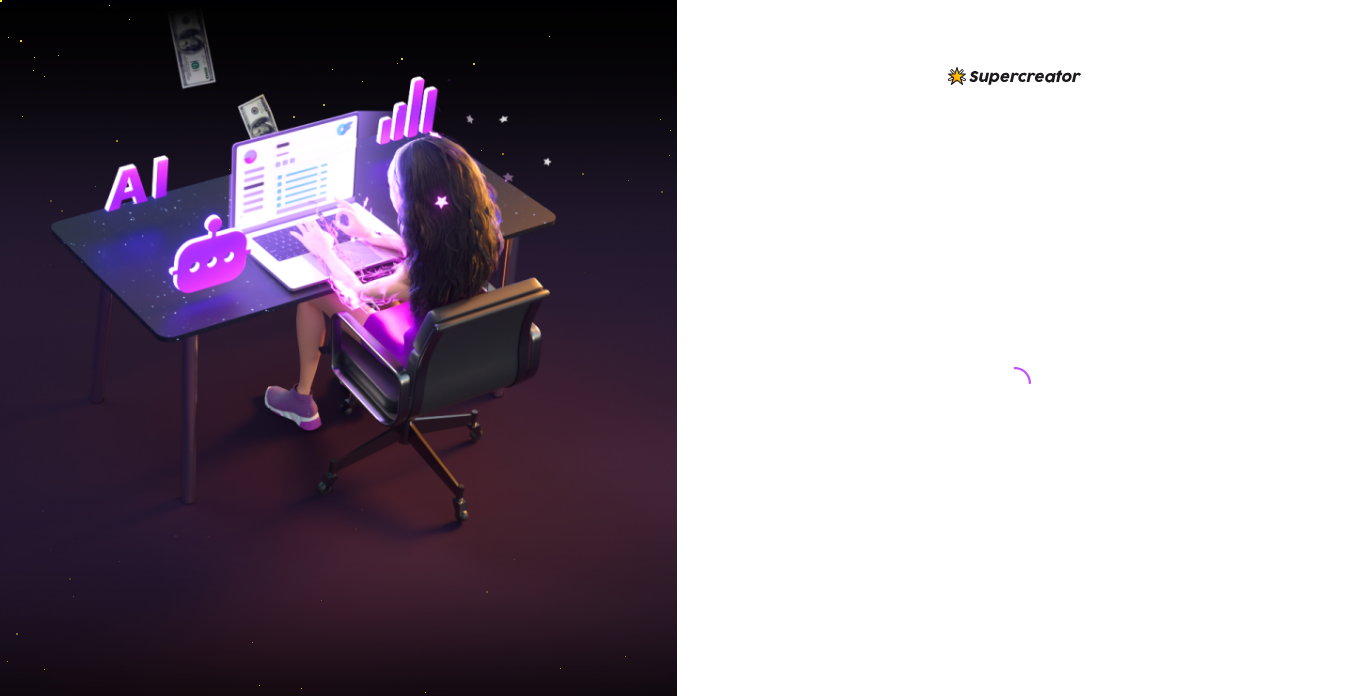 scroll, scrollTop: 0, scrollLeft: 0, axis: both 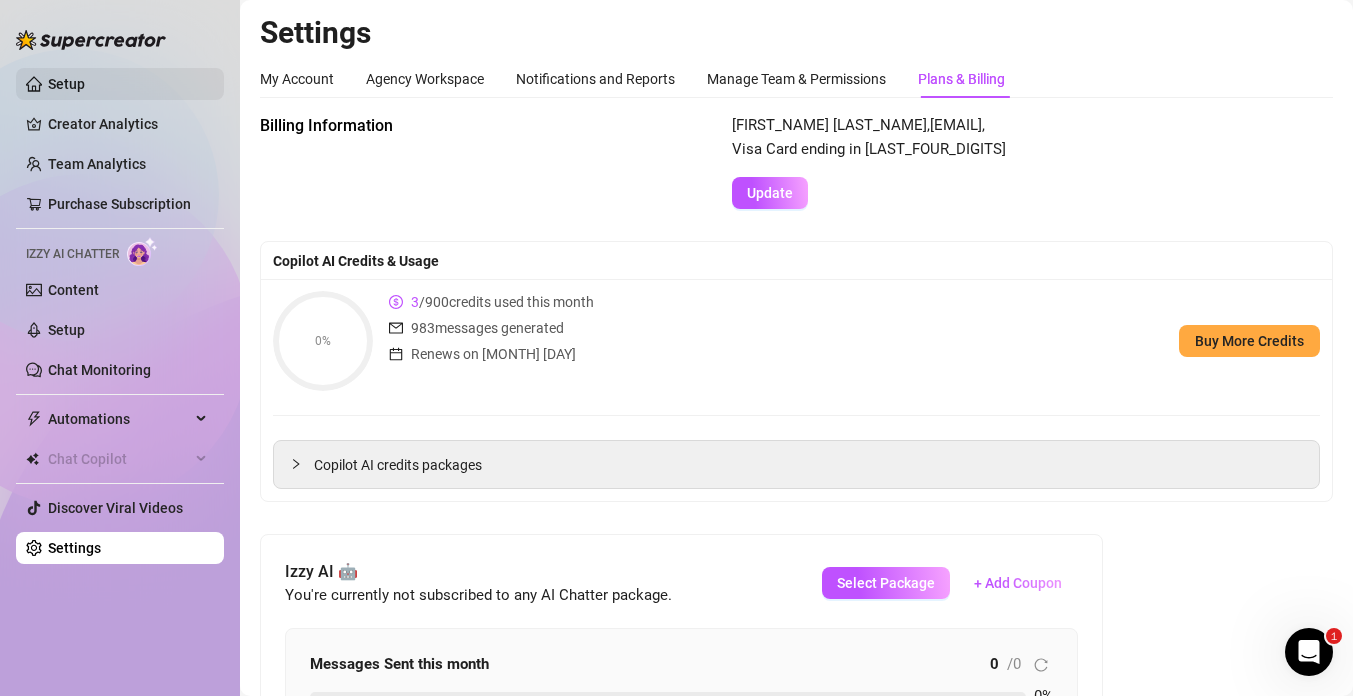 click on "Setup" at bounding box center [66, 84] 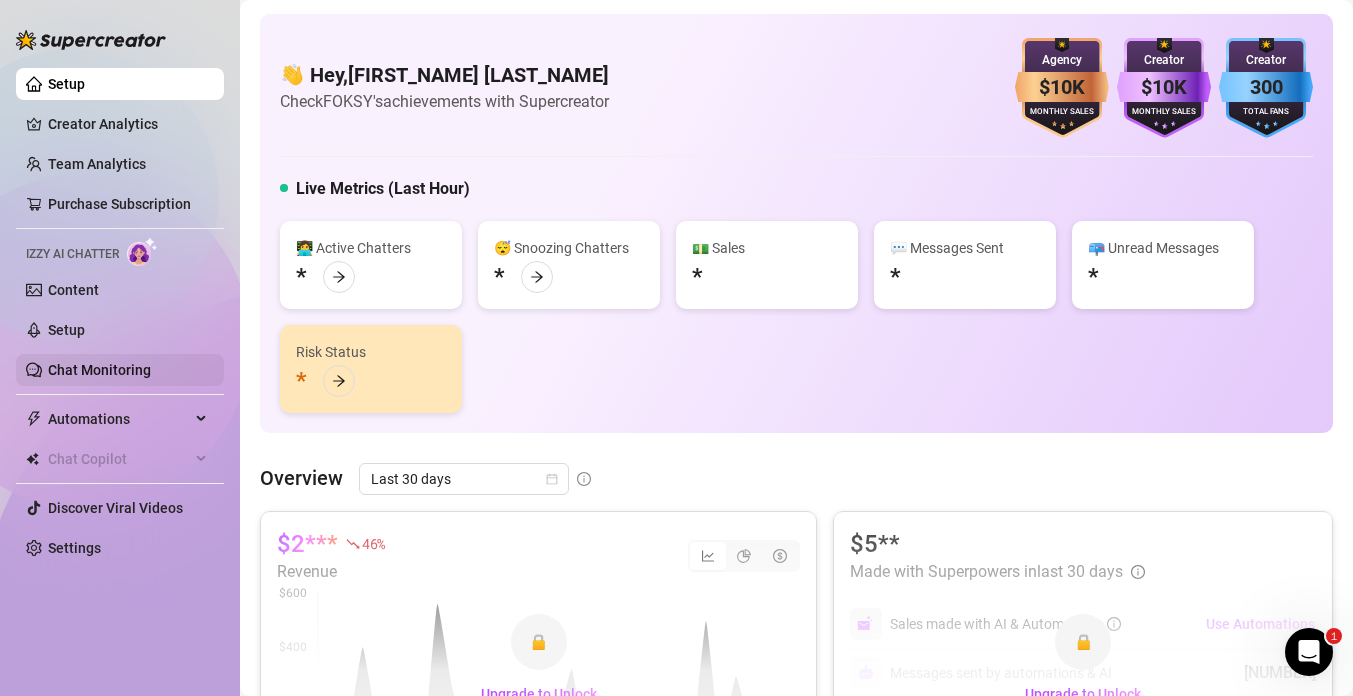 click on "Chat Monitoring" at bounding box center (99, 370) 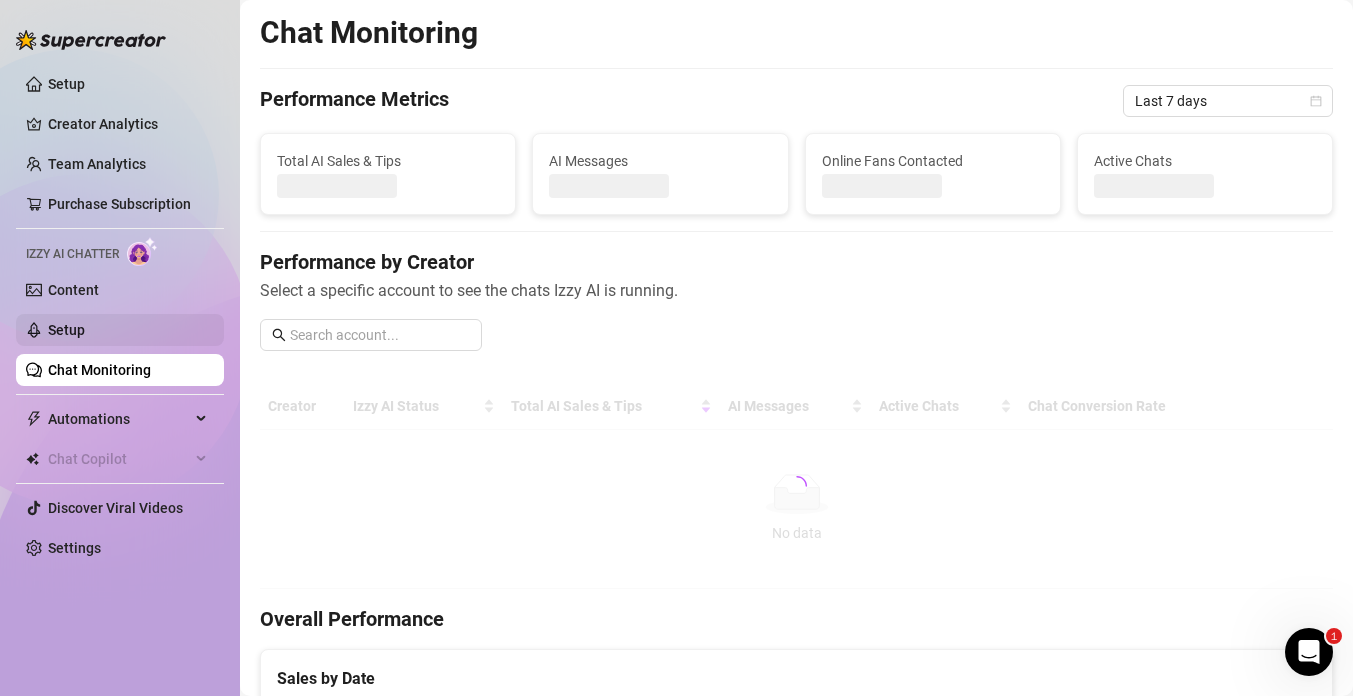 click on "Setup" at bounding box center (66, 330) 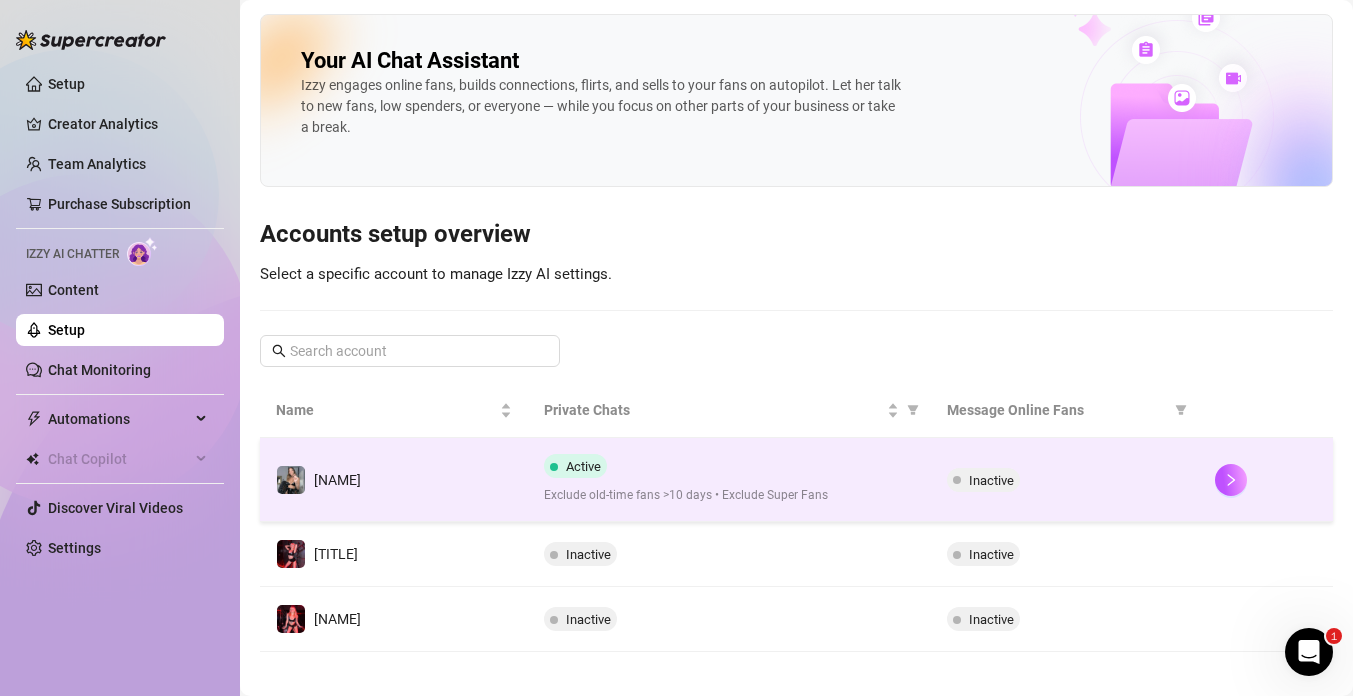 click on "[NAME]" at bounding box center [394, 480] 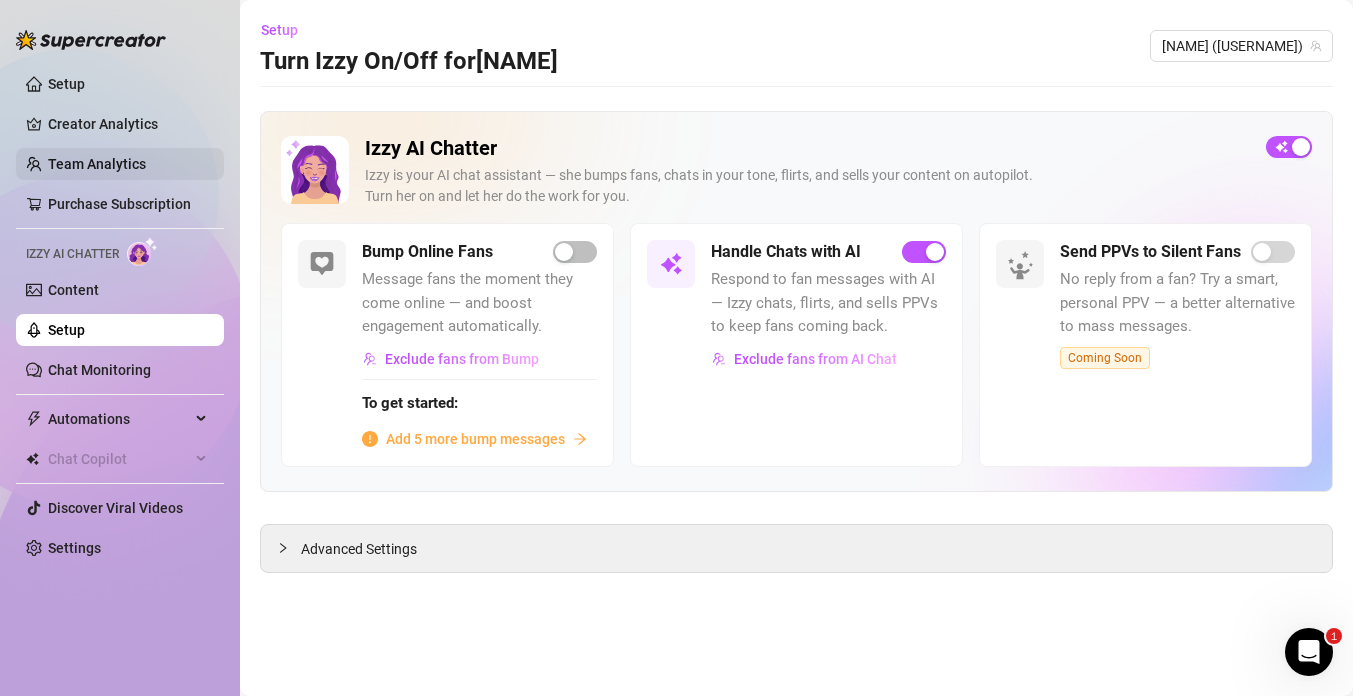 click on "Team Analytics" at bounding box center [97, 164] 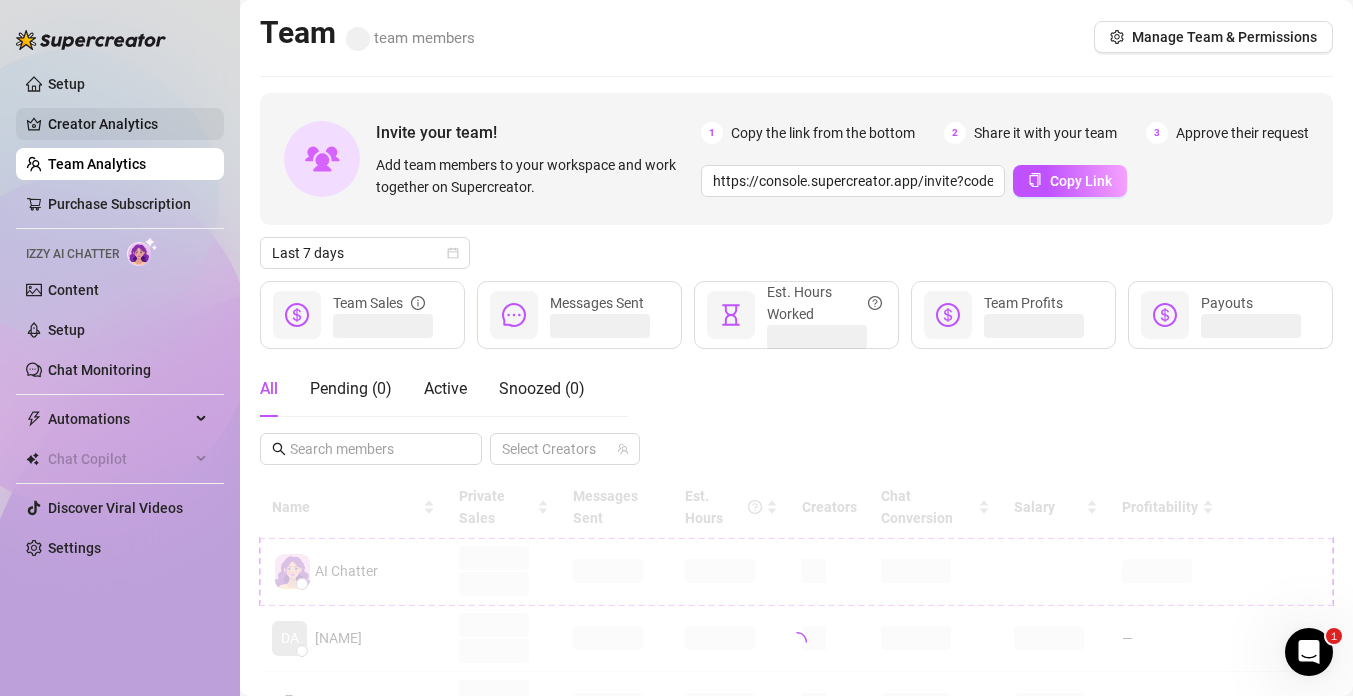 click on "Creator Analytics" at bounding box center (128, 124) 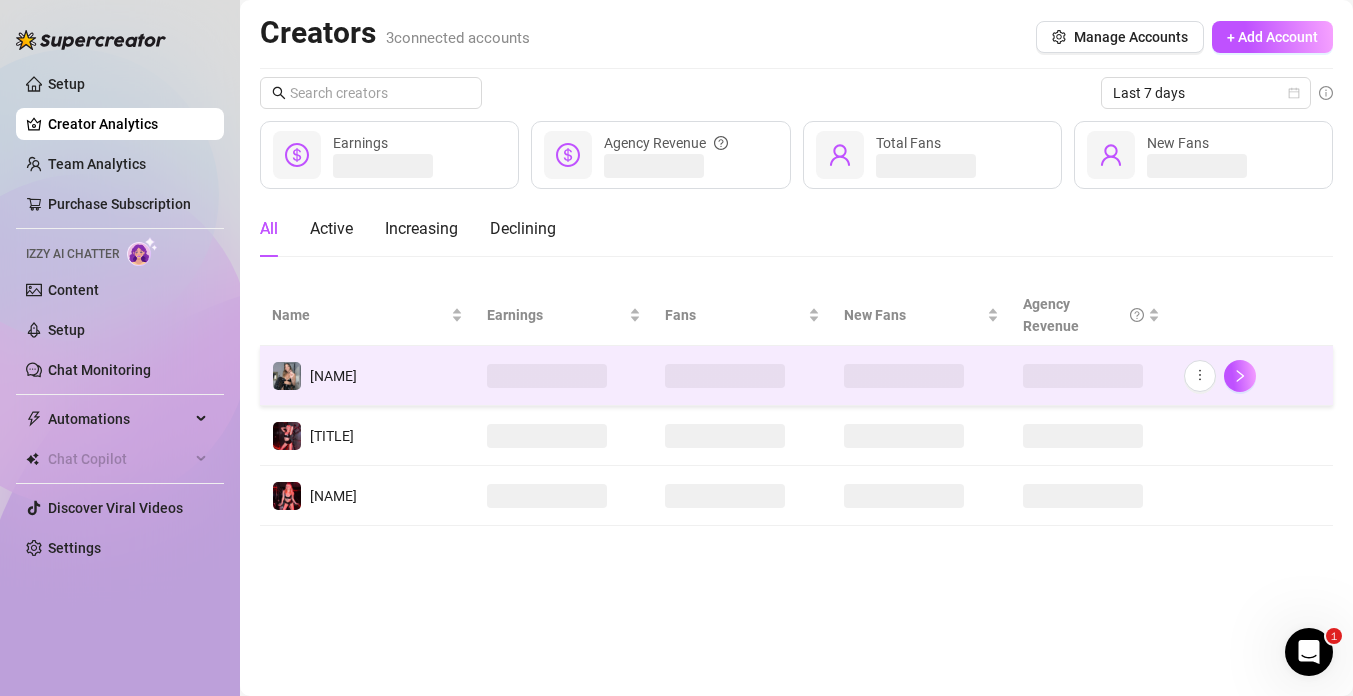 click on "[NAME]" at bounding box center (367, 376) 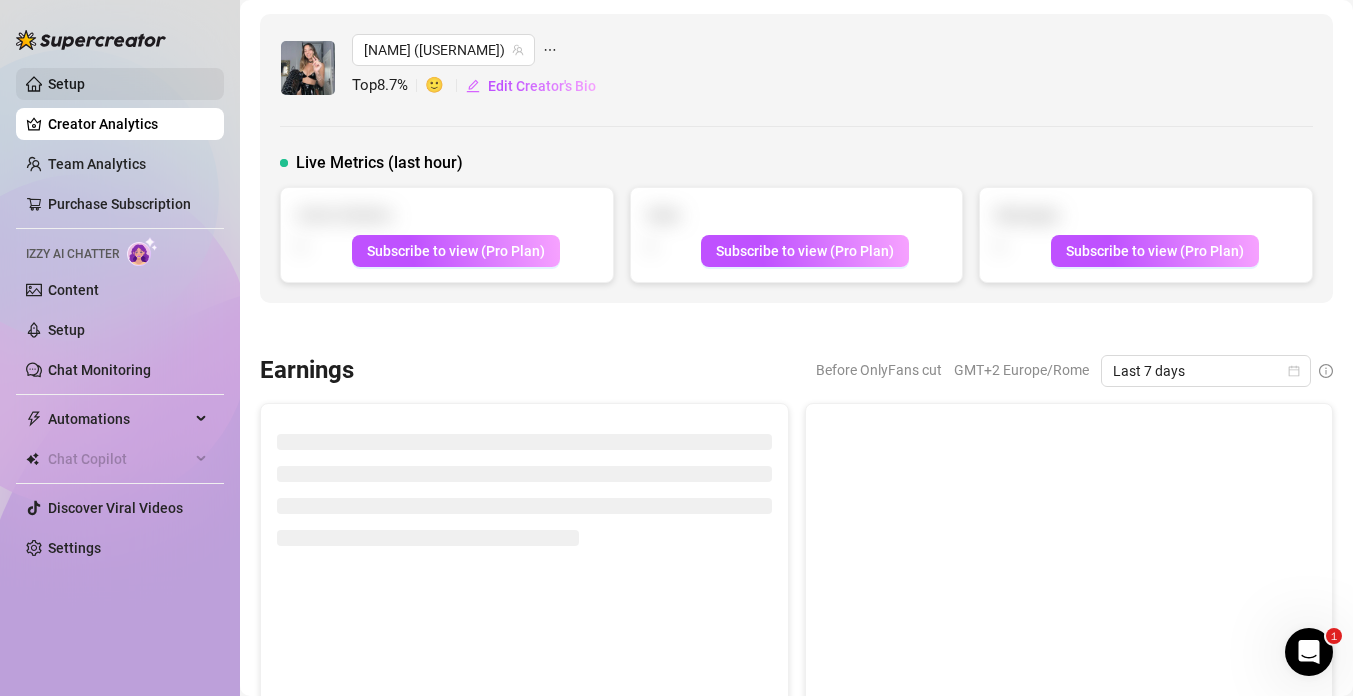 click on "Setup" at bounding box center [66, 84] 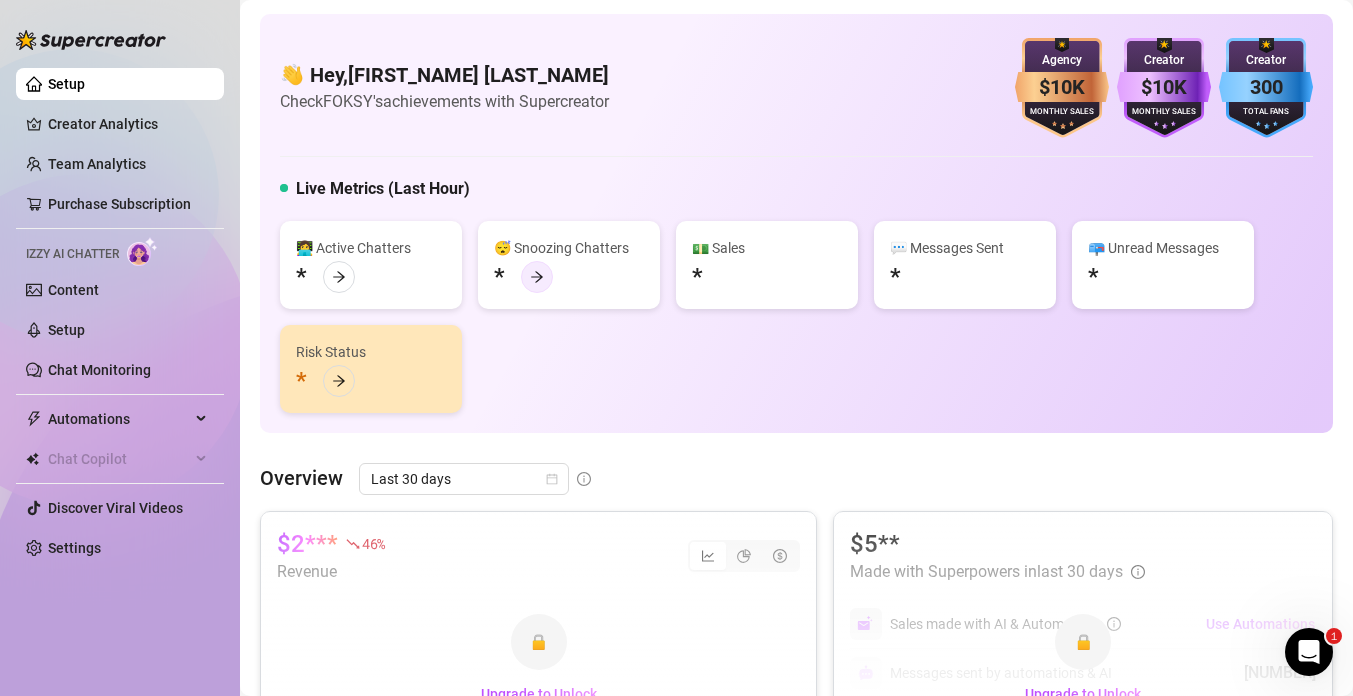 scroll, scrollTop: 231, scrollLeft: 0, axis: vertical 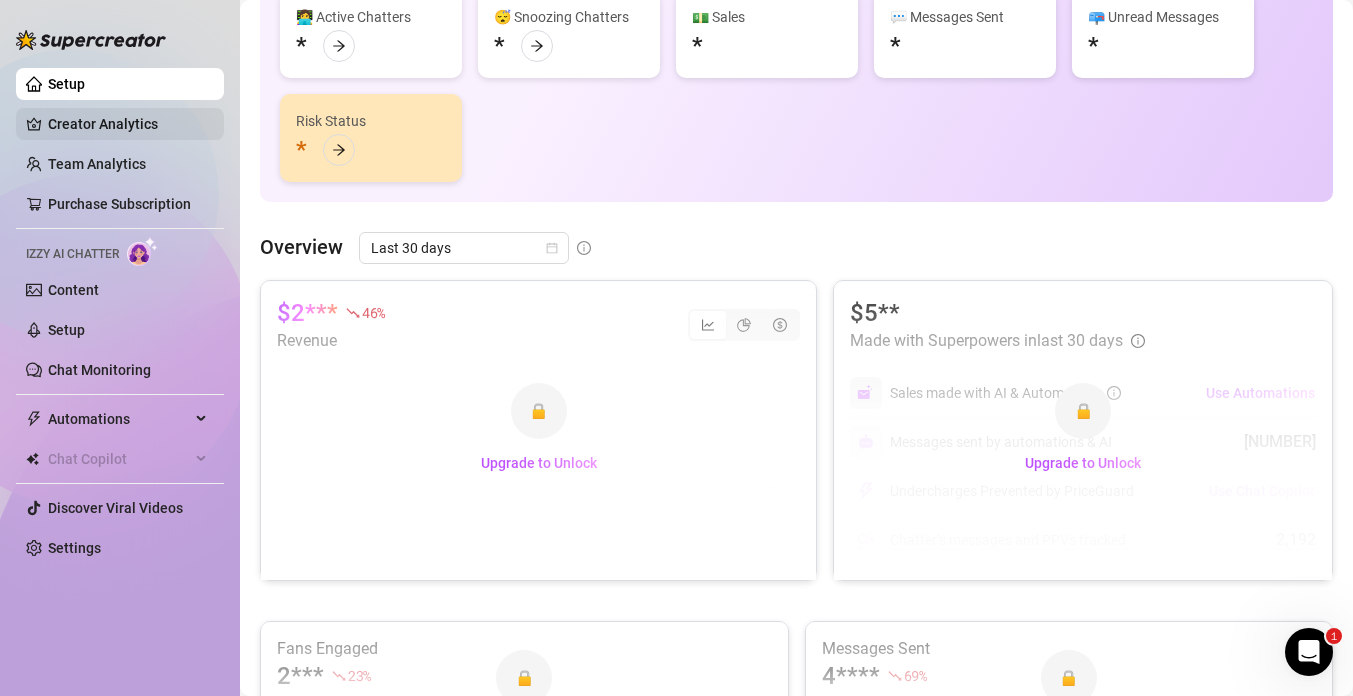 click on "Creator Analytics" at bounding box center (128, 124) 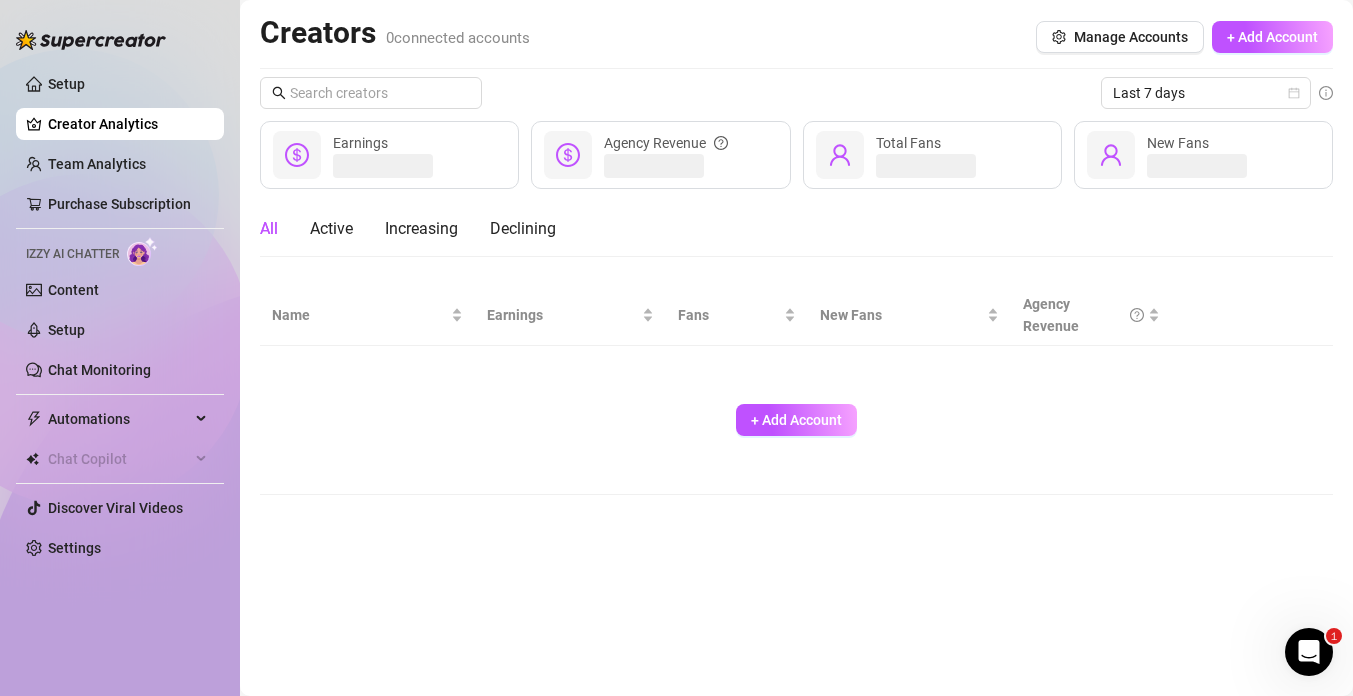 scroll, scrollTop: 0, scrollLeft: 0, axis: both 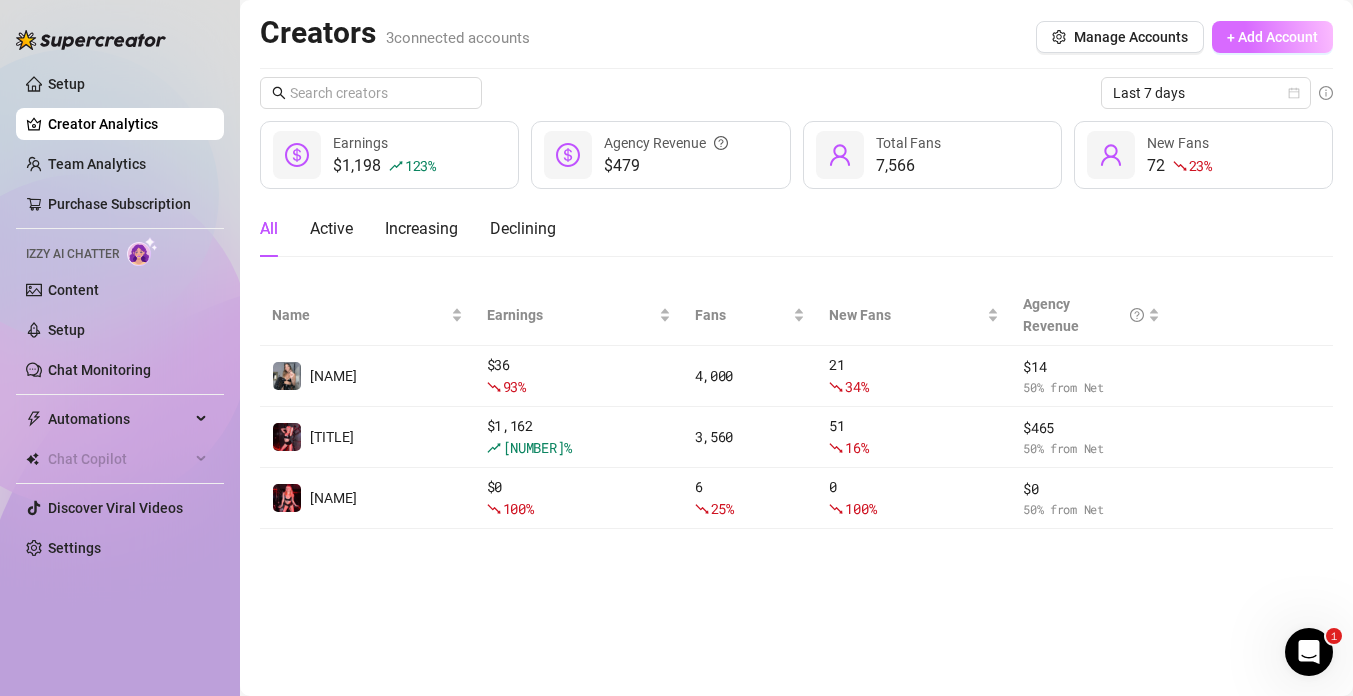 click on "+ Add Account" at bounding box center (1272, 37) 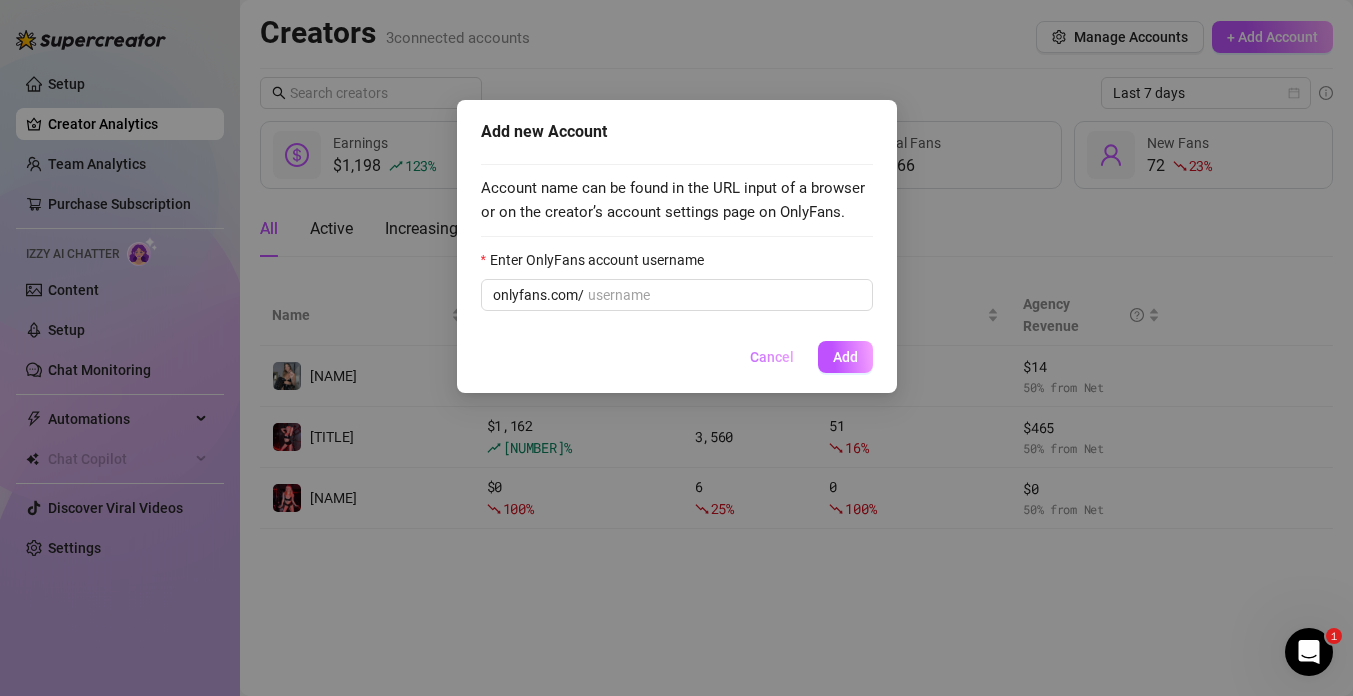 click on "Cancel" at bounding box center (772, 357) 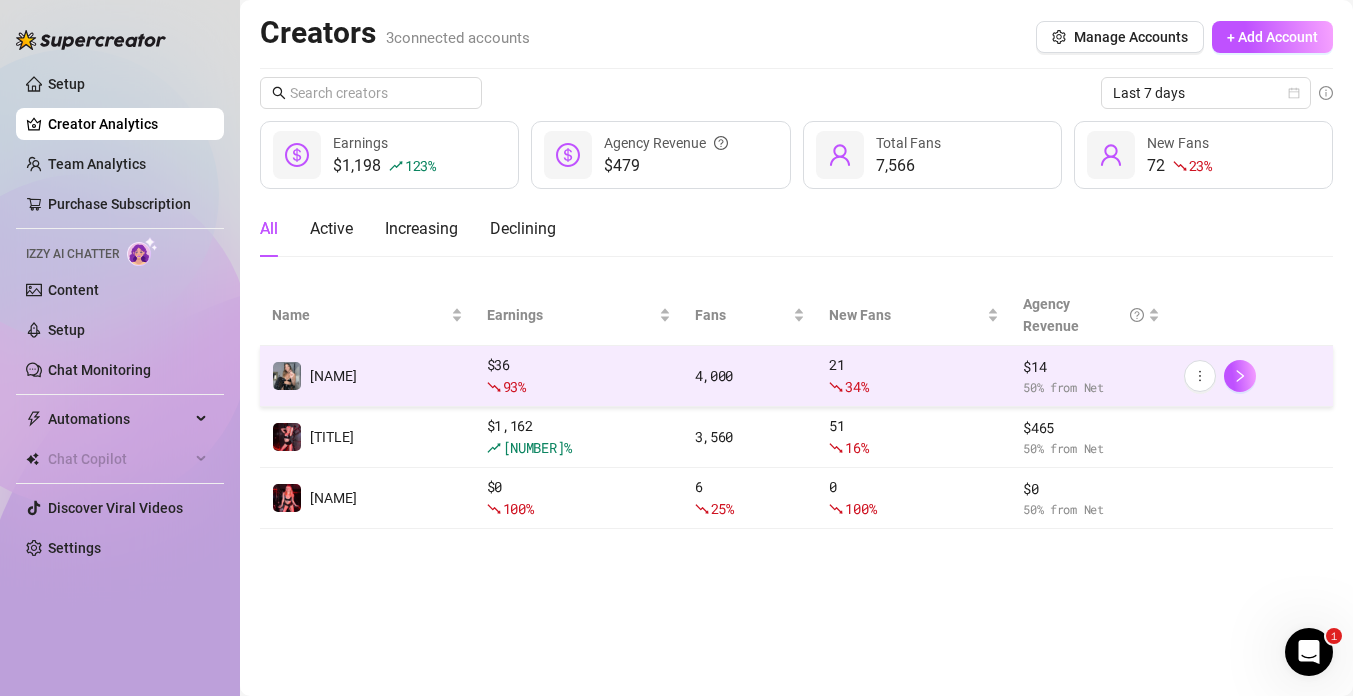 click on "4,000" at bounding box center (750, 376) 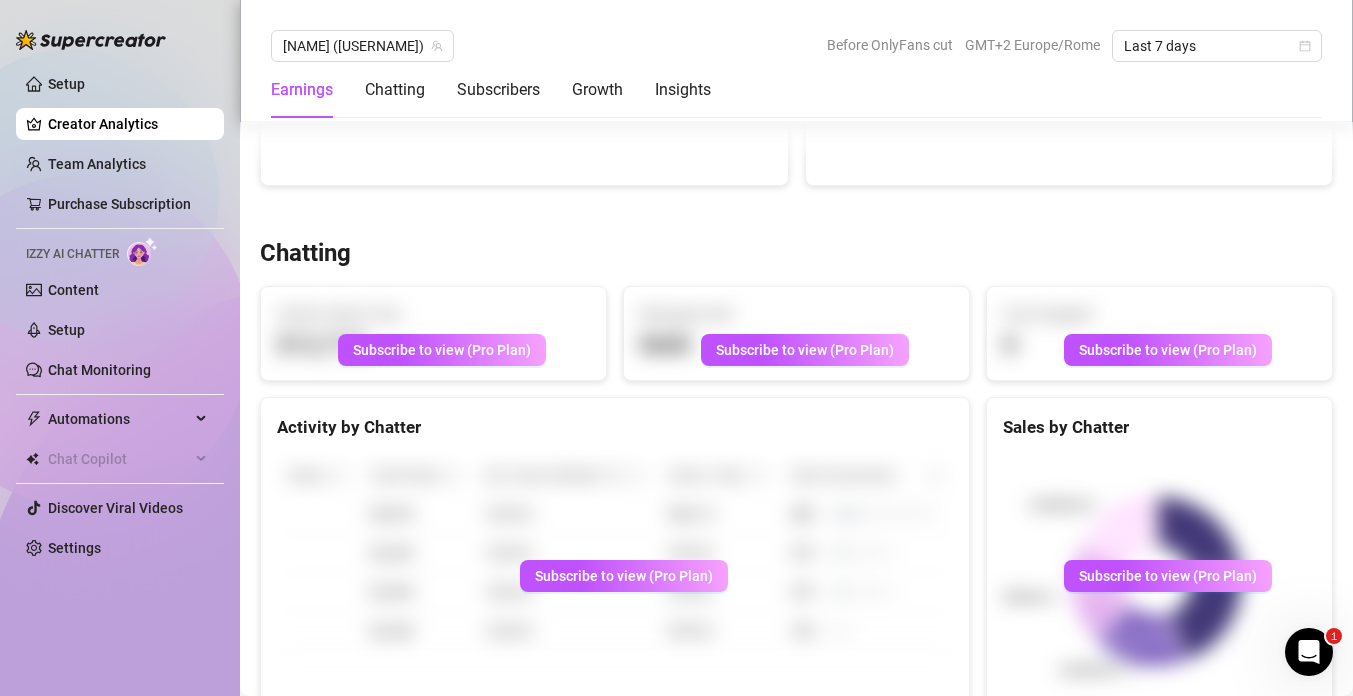 scroll, scrollTop: 628, scrollLeft: 0, axis: vertical 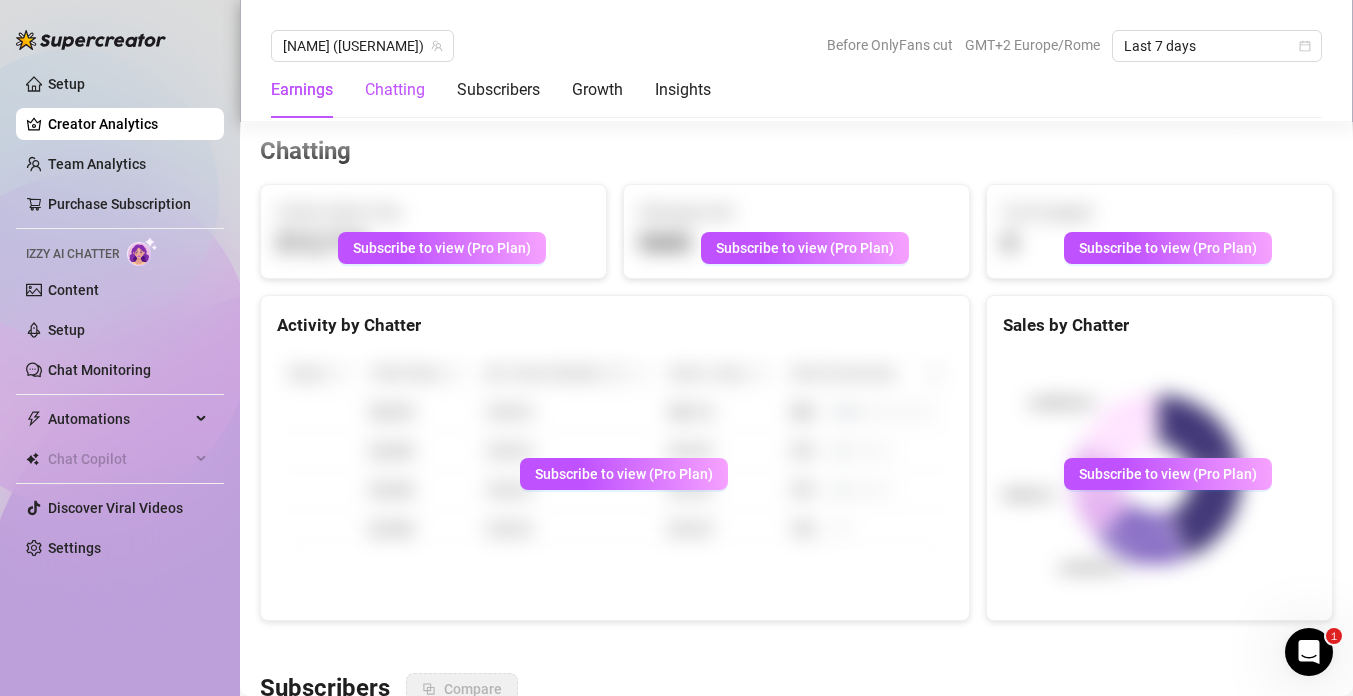 click on "Chatting" at bounding box center (395, 90) 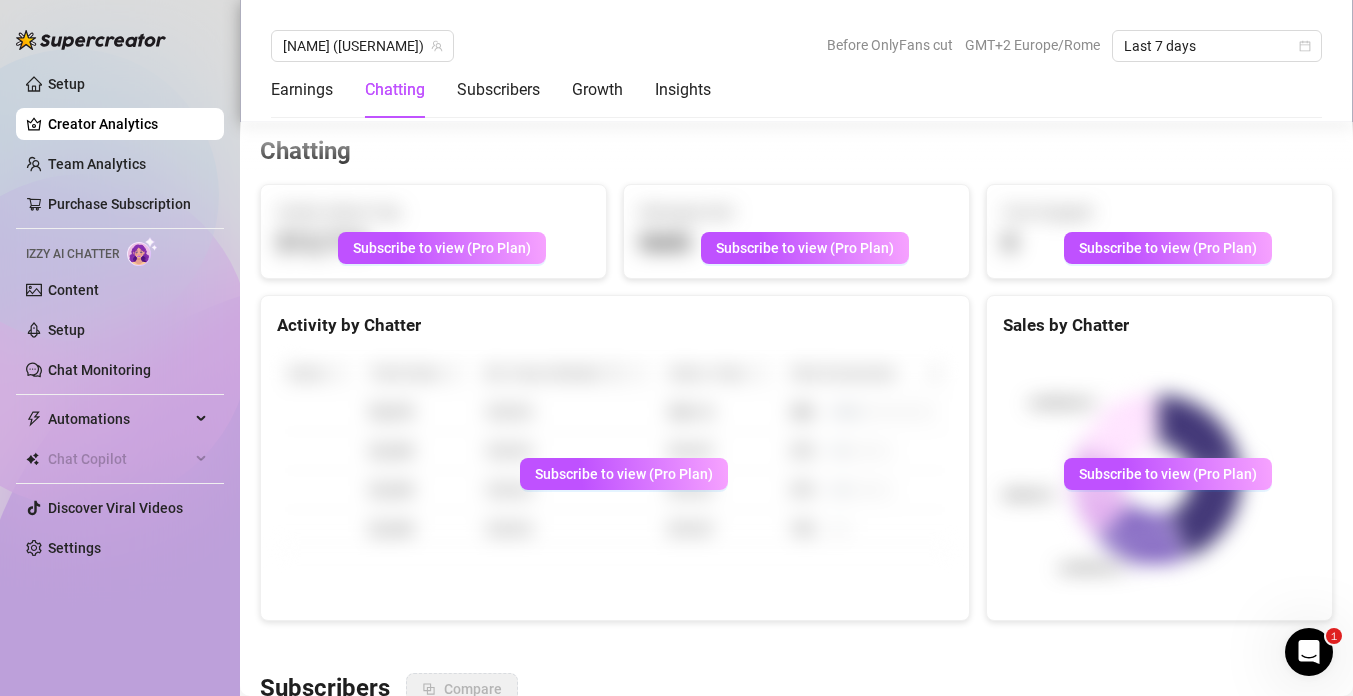 scroll, scrollTop: 632, scrollLeft: 0, axis: vertical 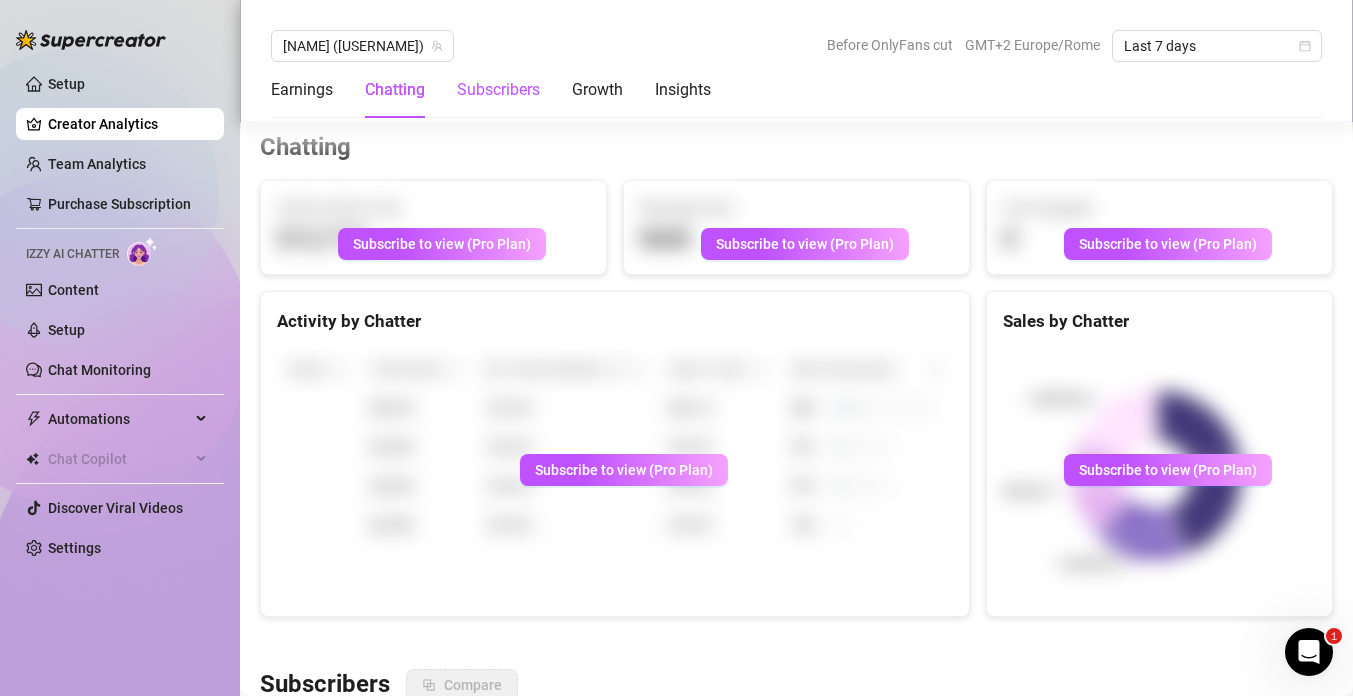click on "Subscribers" at bounding box center [498, 90] 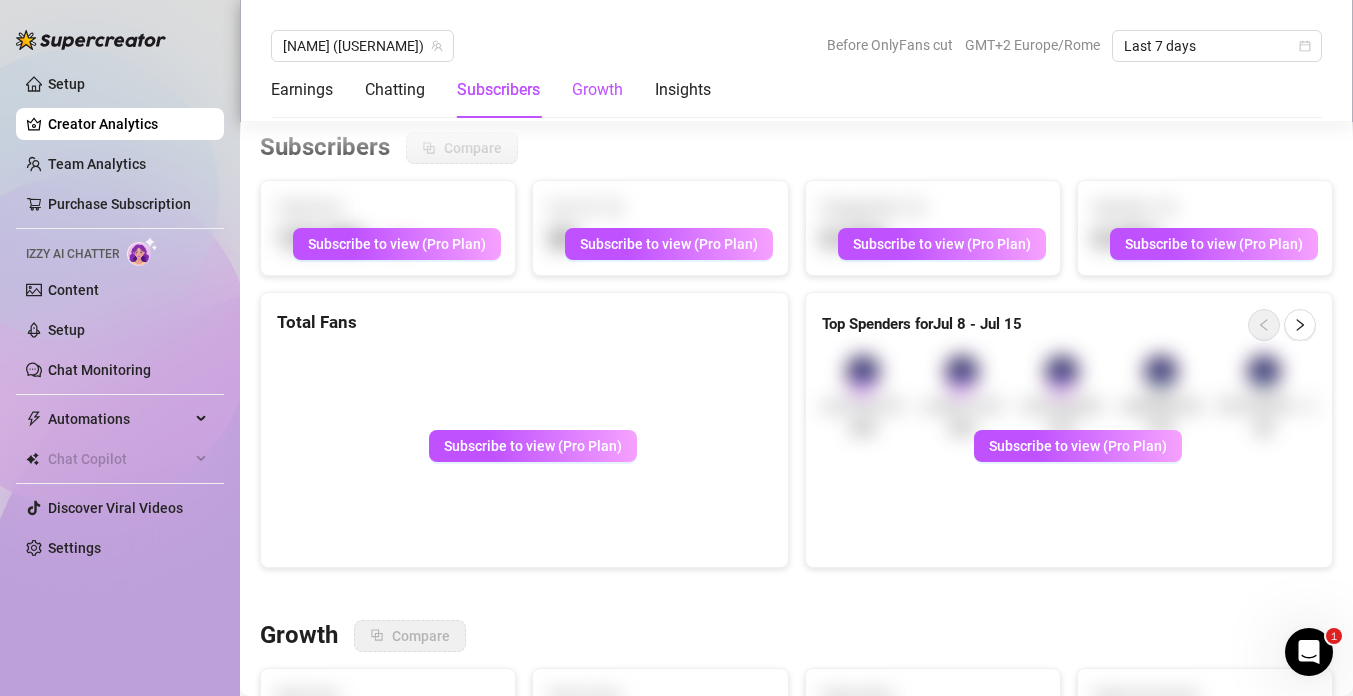 click on "Growth" at bounding box center (597, 90) 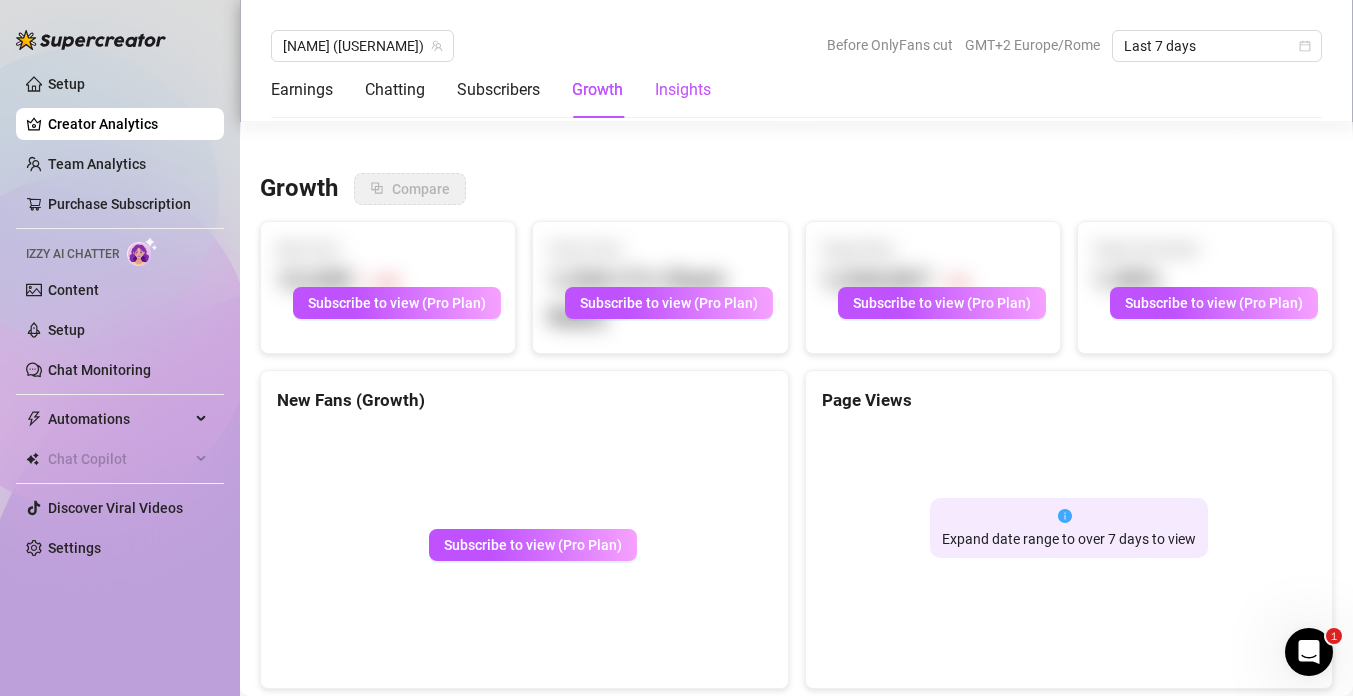 click on "Insights" at bounding box center [683, 90] 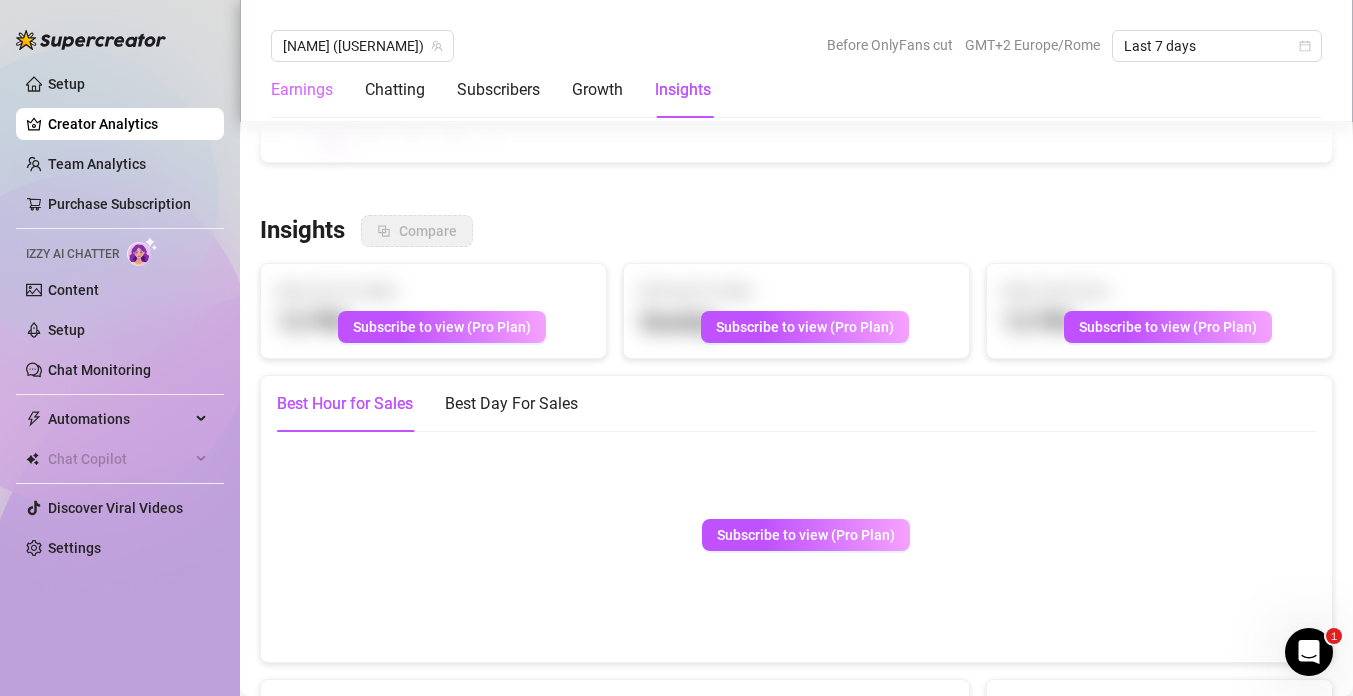 scroll, scrollTop: 3383, scrollLeft: 0, axis: vertical 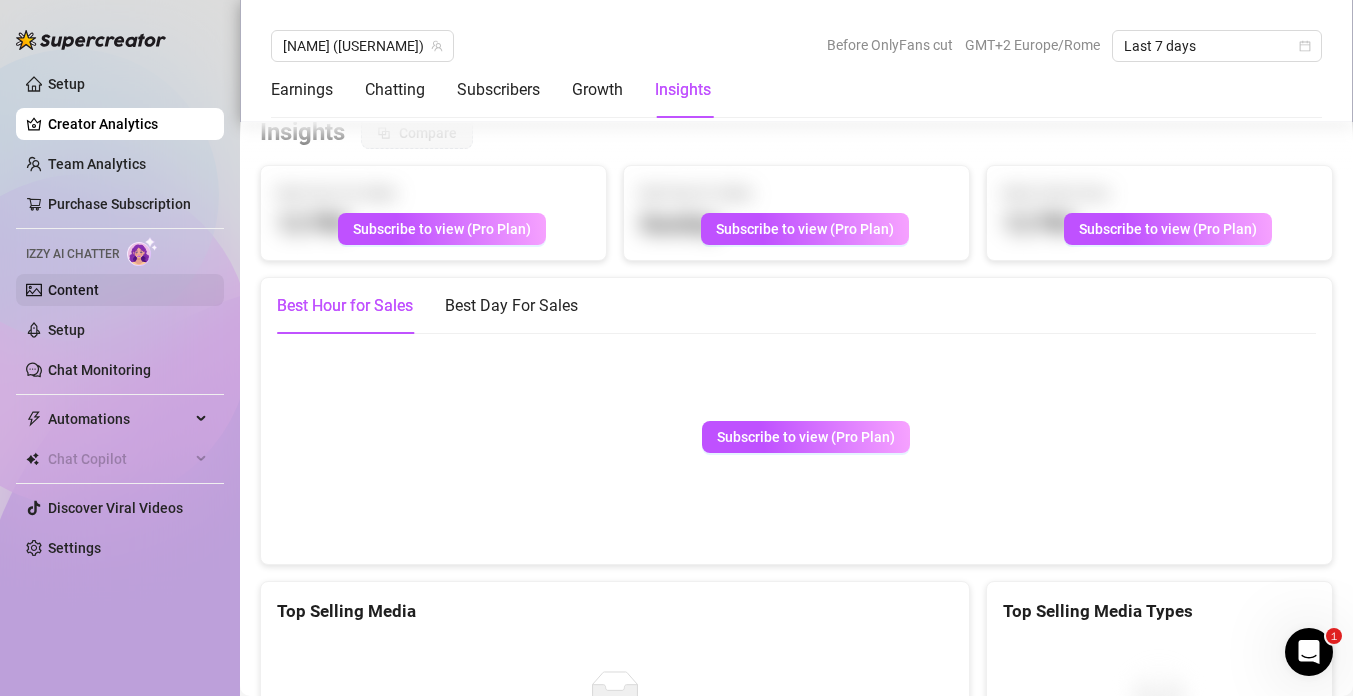 click on "Content" at bounding box center (73, 290) 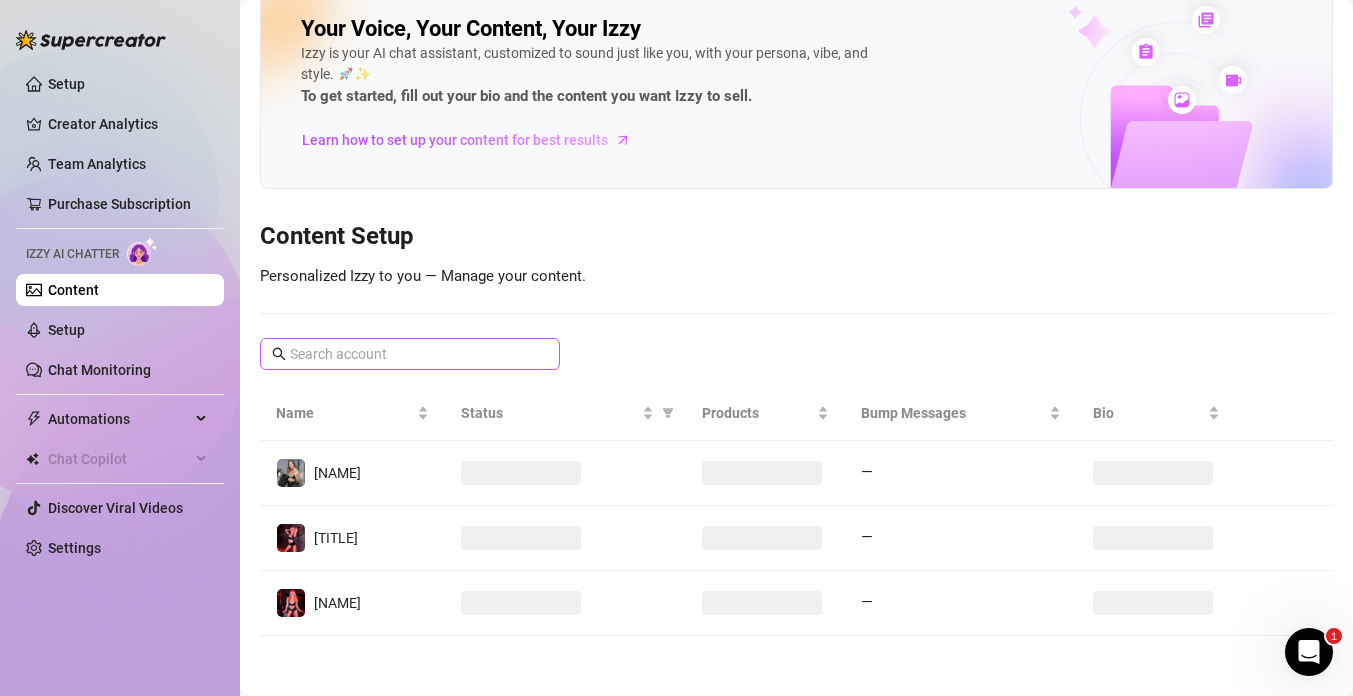 scroll, scrollTop: 44, scrollLeft: 0, axis: vertical 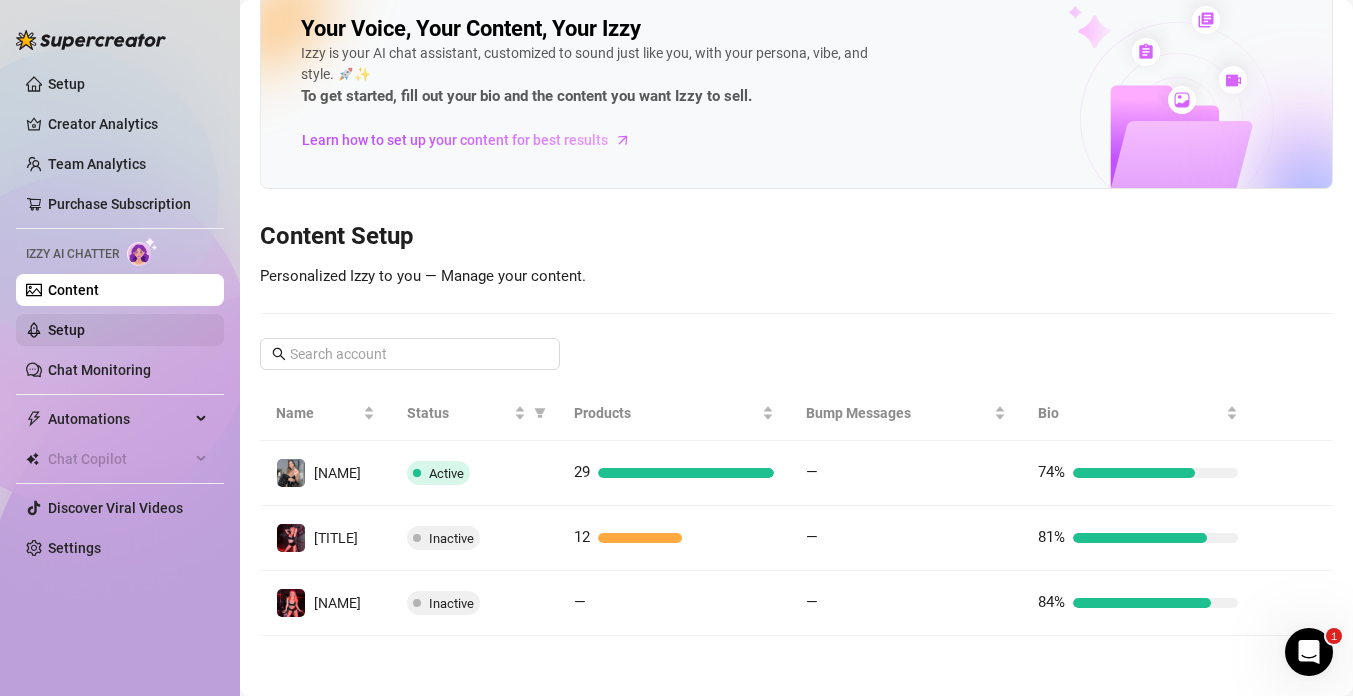 click on "Setup" at bounding box center [66, 330] 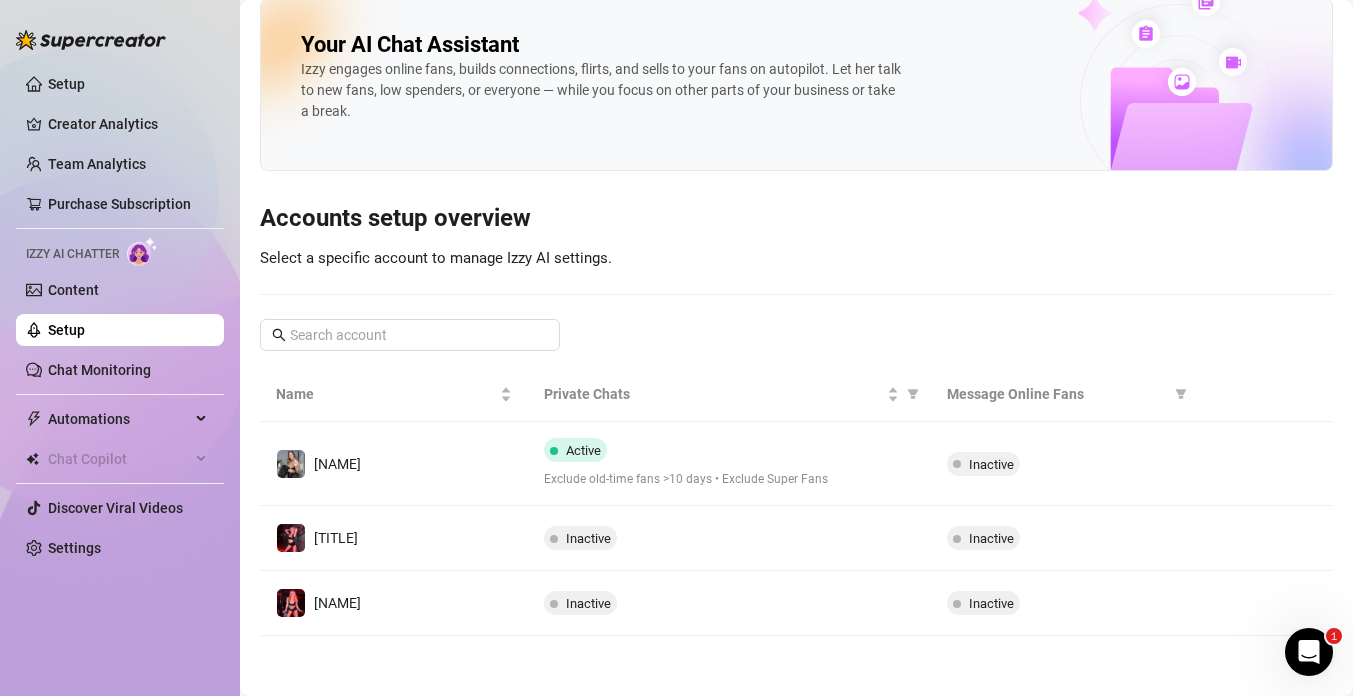 scroll, scrollTop: 0, scrollLeft: 0, axis: both 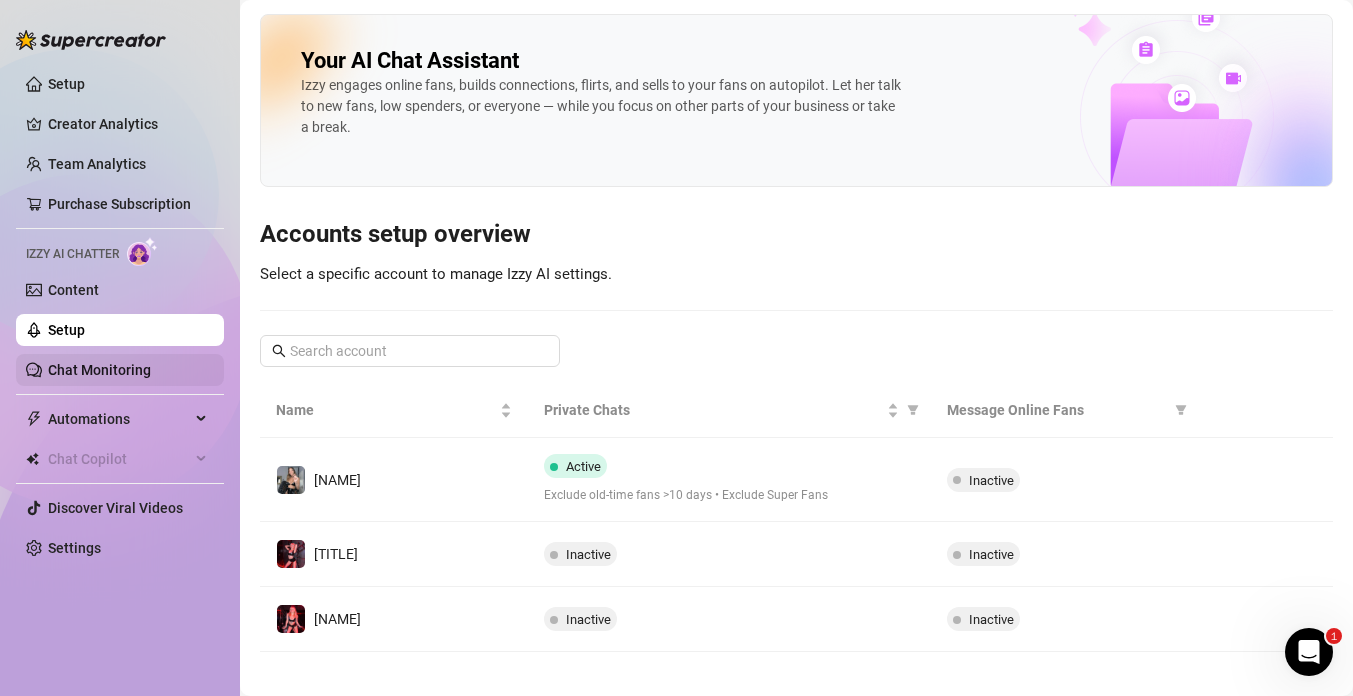 click on "Chat Monitoring" at bounding box center (99, 370) 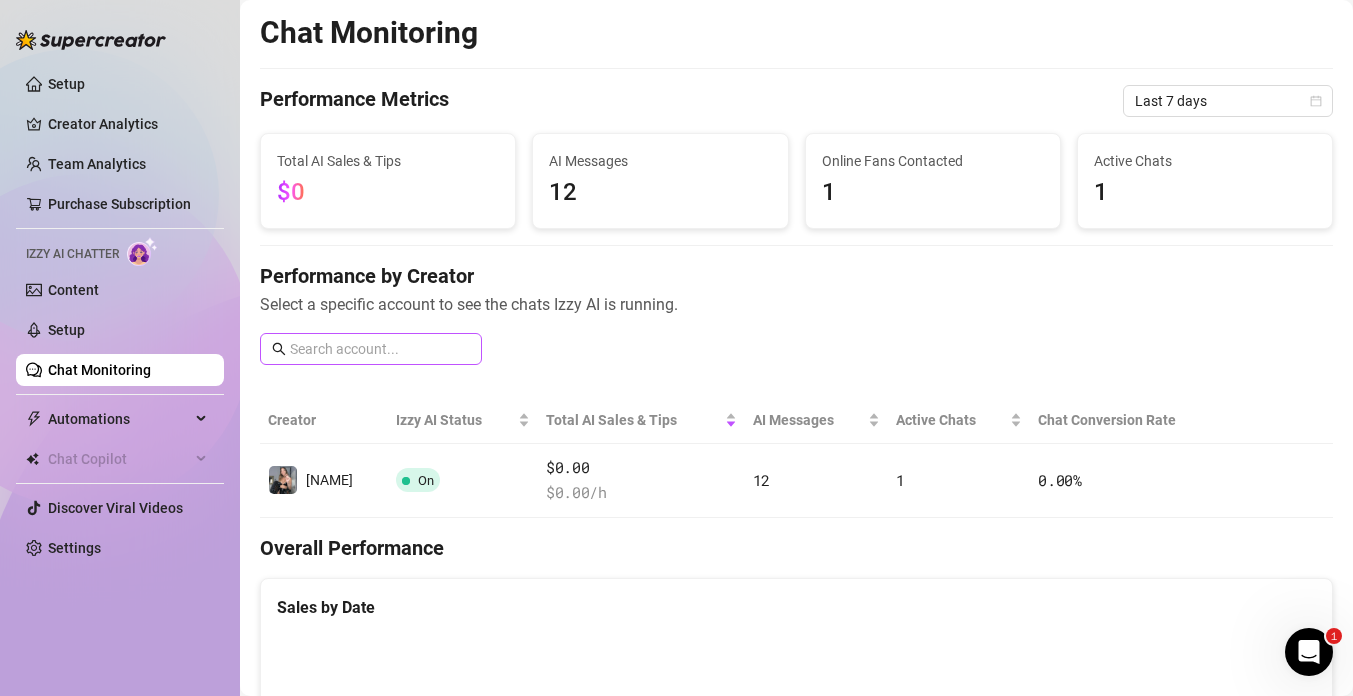 scroll, scrollTop: 207, scrollLeft: 0, axis: vertical 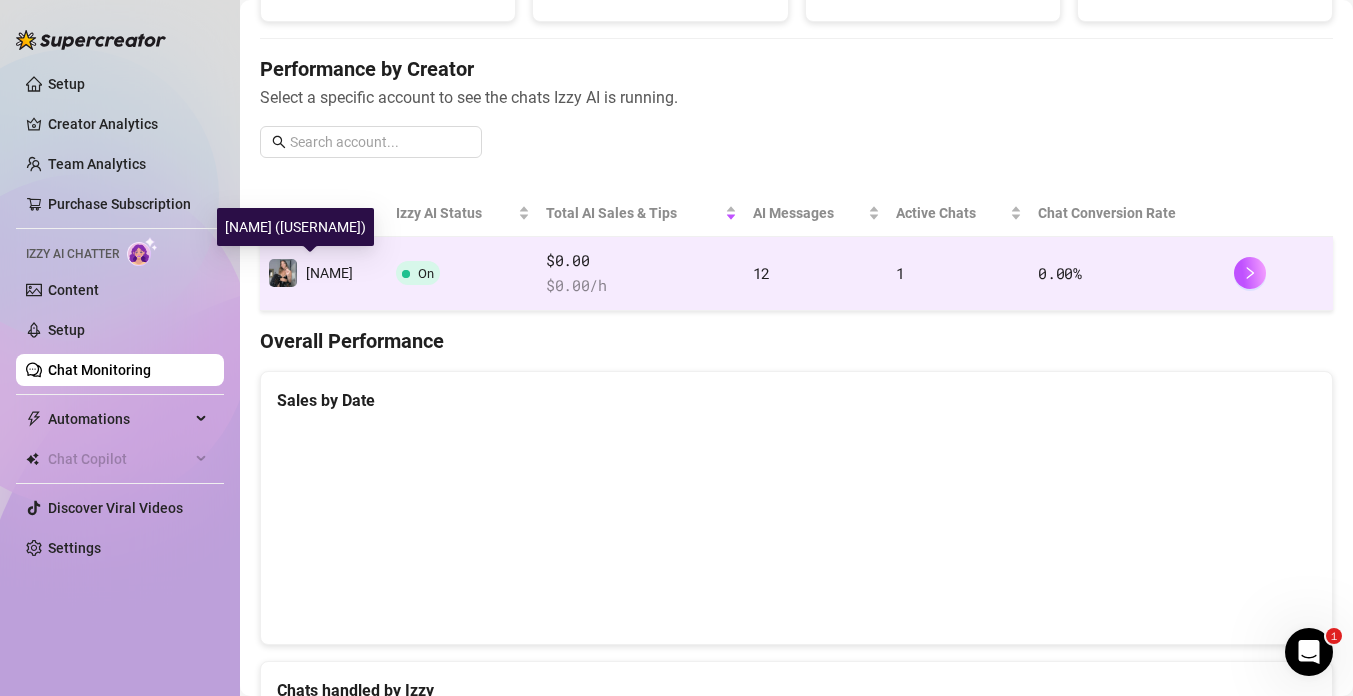 click at bounding box center [283, 273] 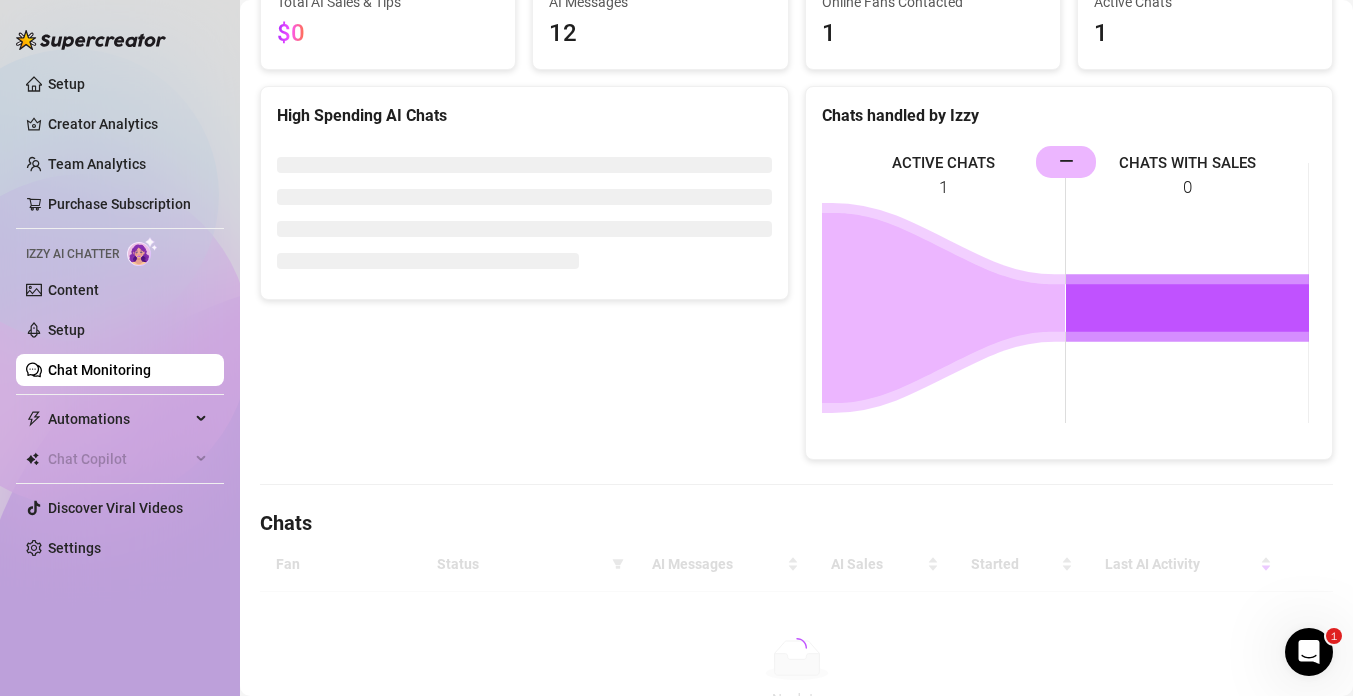 scroll, scrollTop: 0, scrollLeft: 0, axis: both 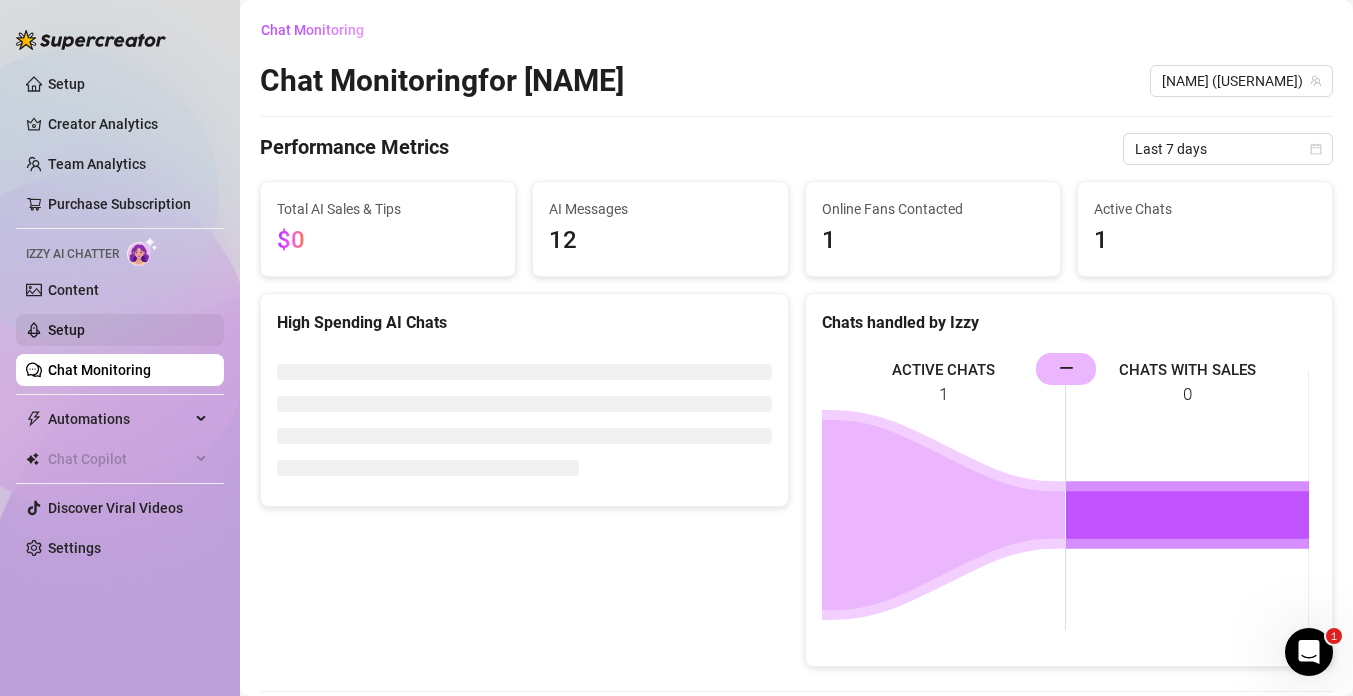 click on "Setup" at bounding box center (66, 330) 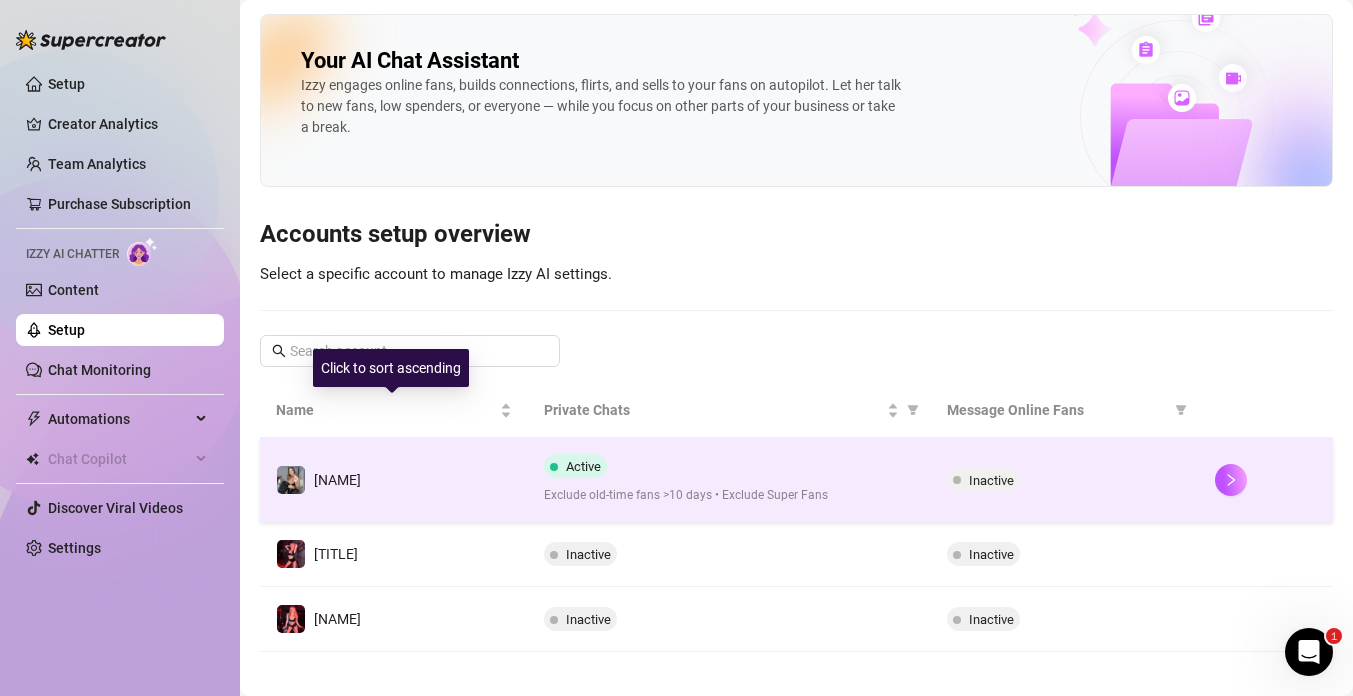 click on "[NAME]" at bounding box center (394, 480) 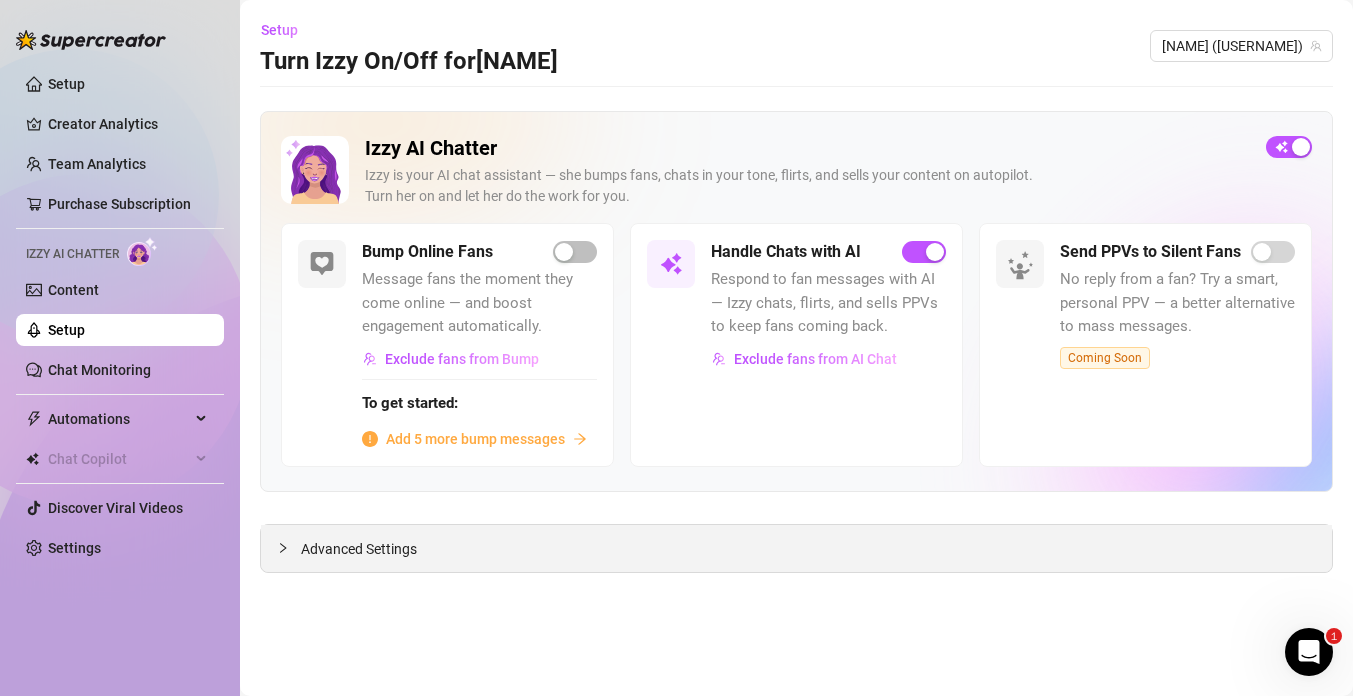 click on "Advanced Settings" at bounding box center [796, 548] 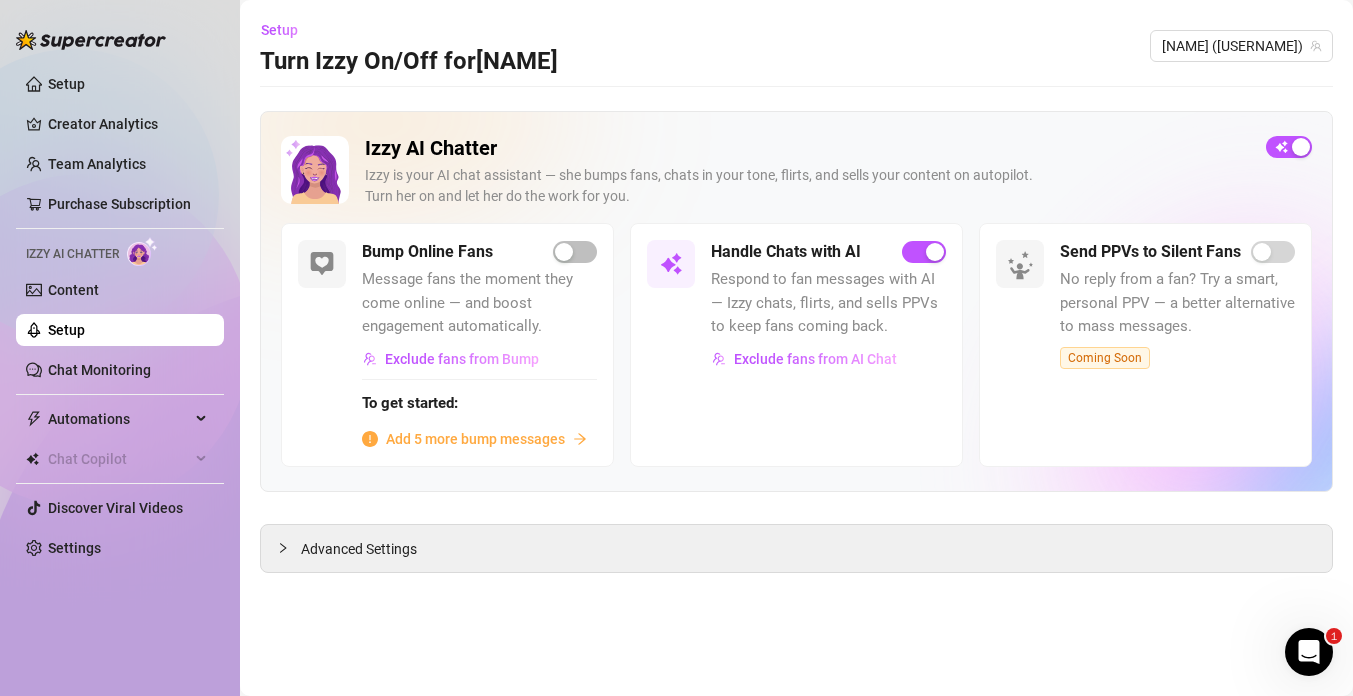 drag, startPoint x: 285, startPoint y: 543, endPoint x: 387, endPoint y: 380, distance: 192.28365 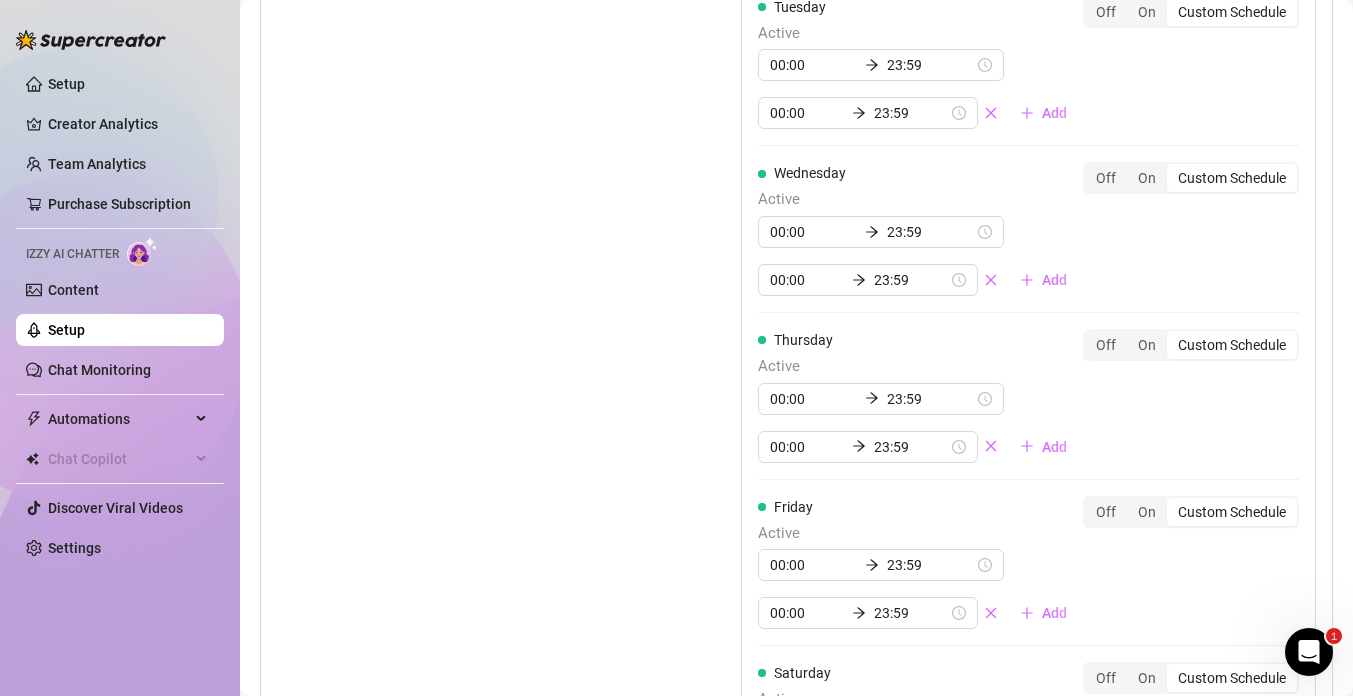 scroll, scrollTop: 1829, scrollLeft: 0, axis: vertical 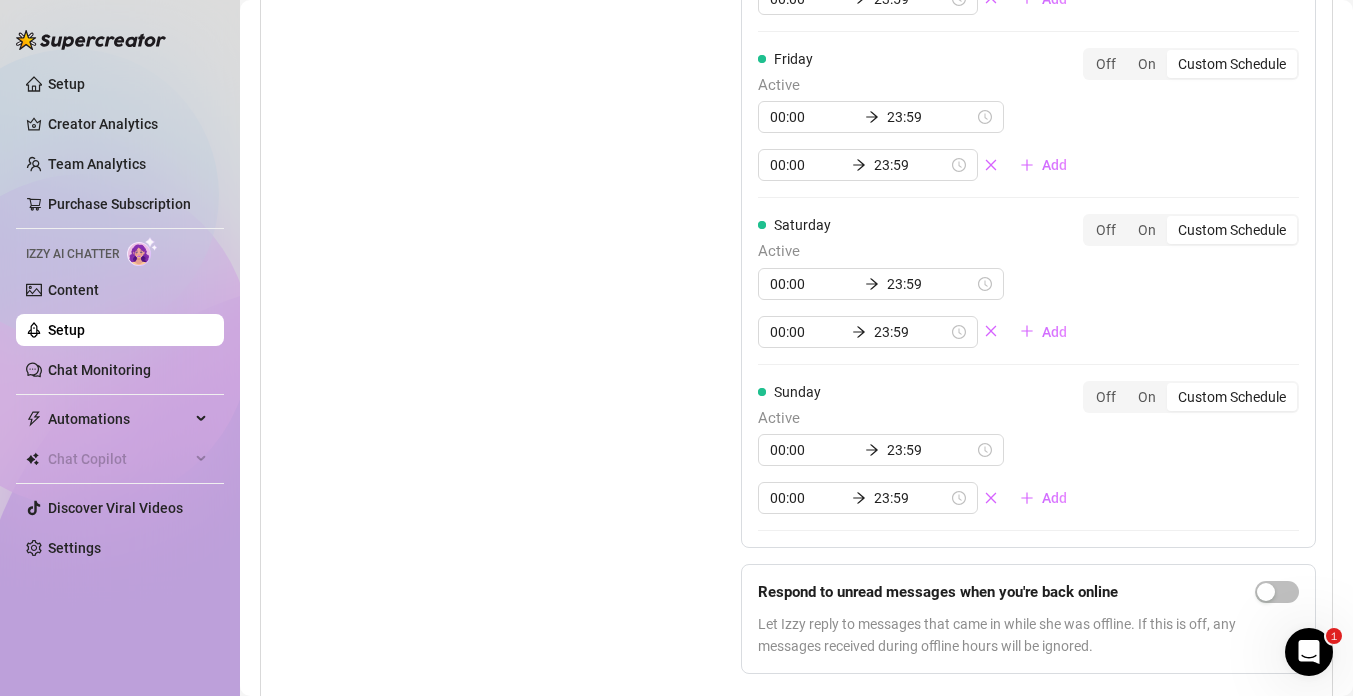 click on "Setup" at bounding box center (66, 330) 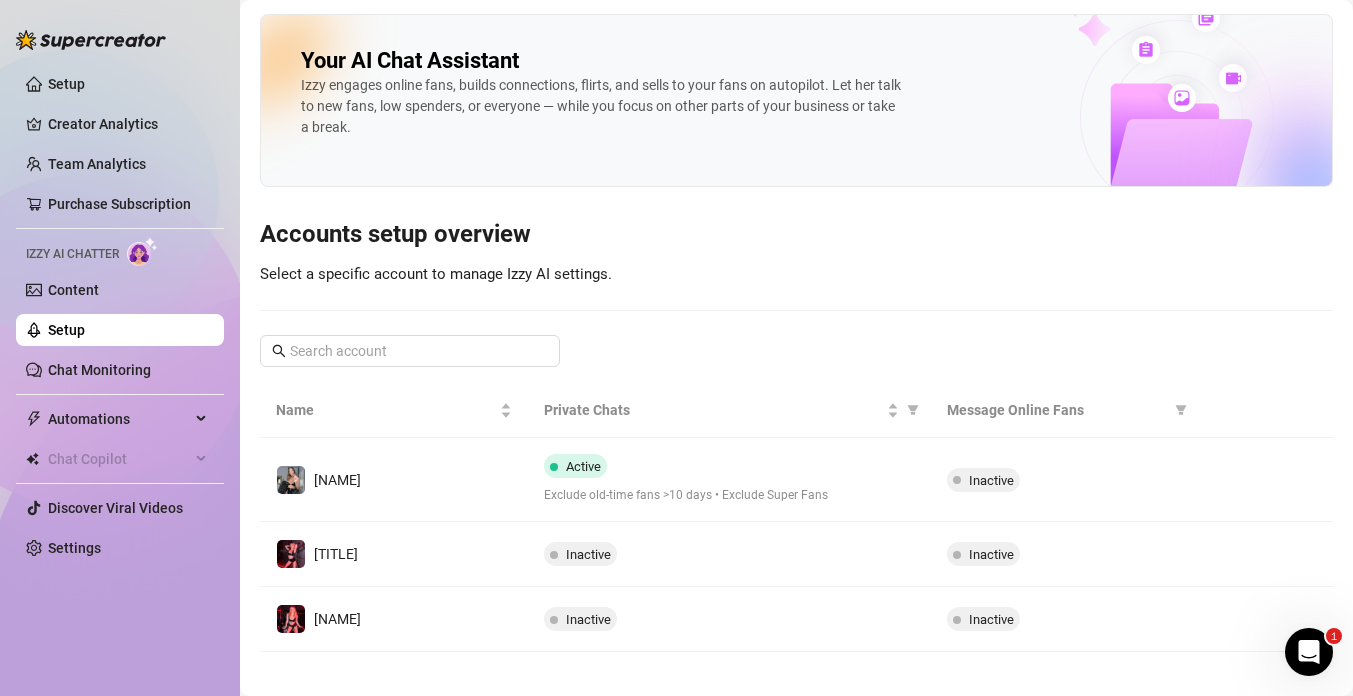 scroll, scrollTop: 16, scrollLeft: 0, axis: vertical 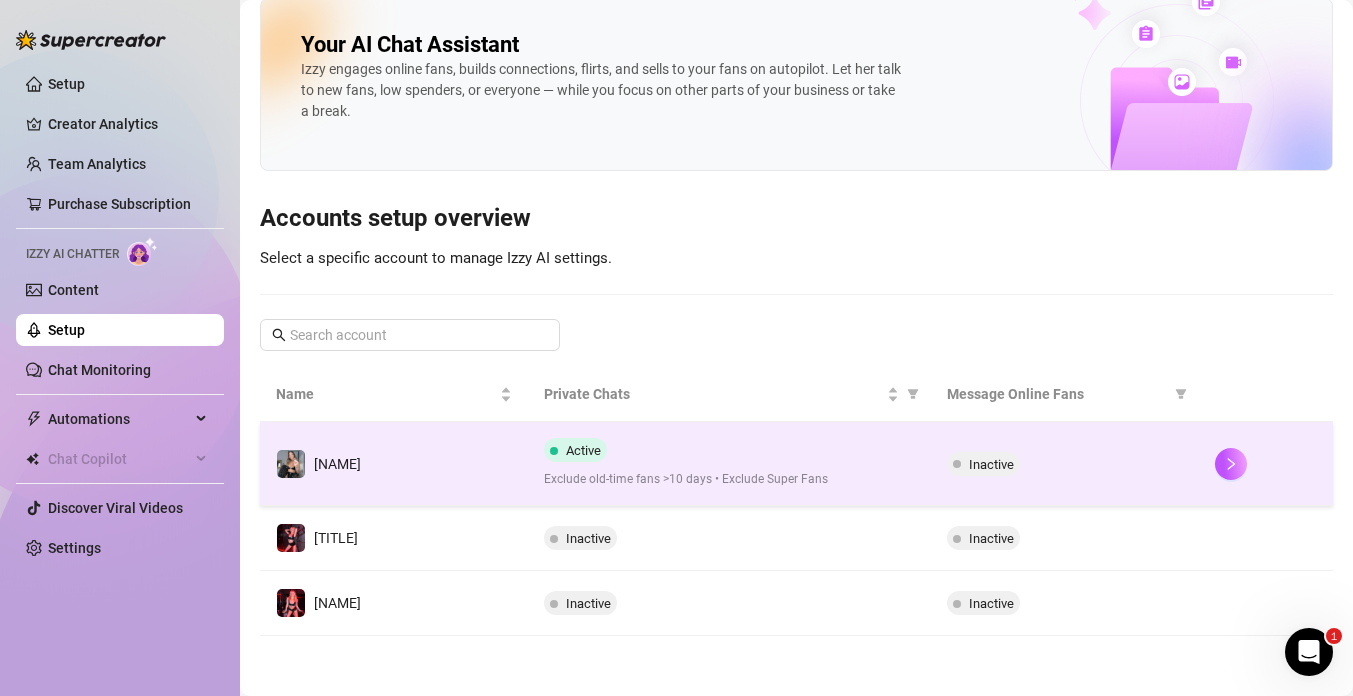 click on "Inactive" at bounding box center [1065, 464] 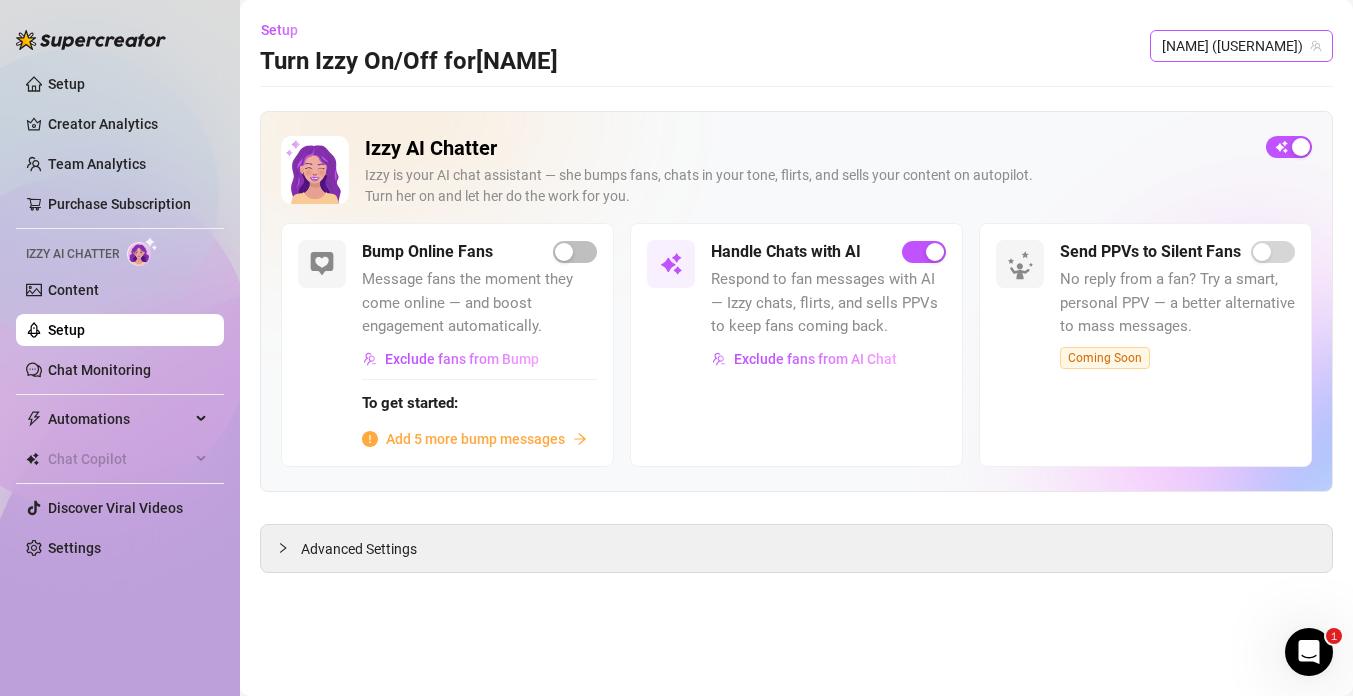 click on "[NAME] ([USERNAME])" at bounding box center [1241, 46] 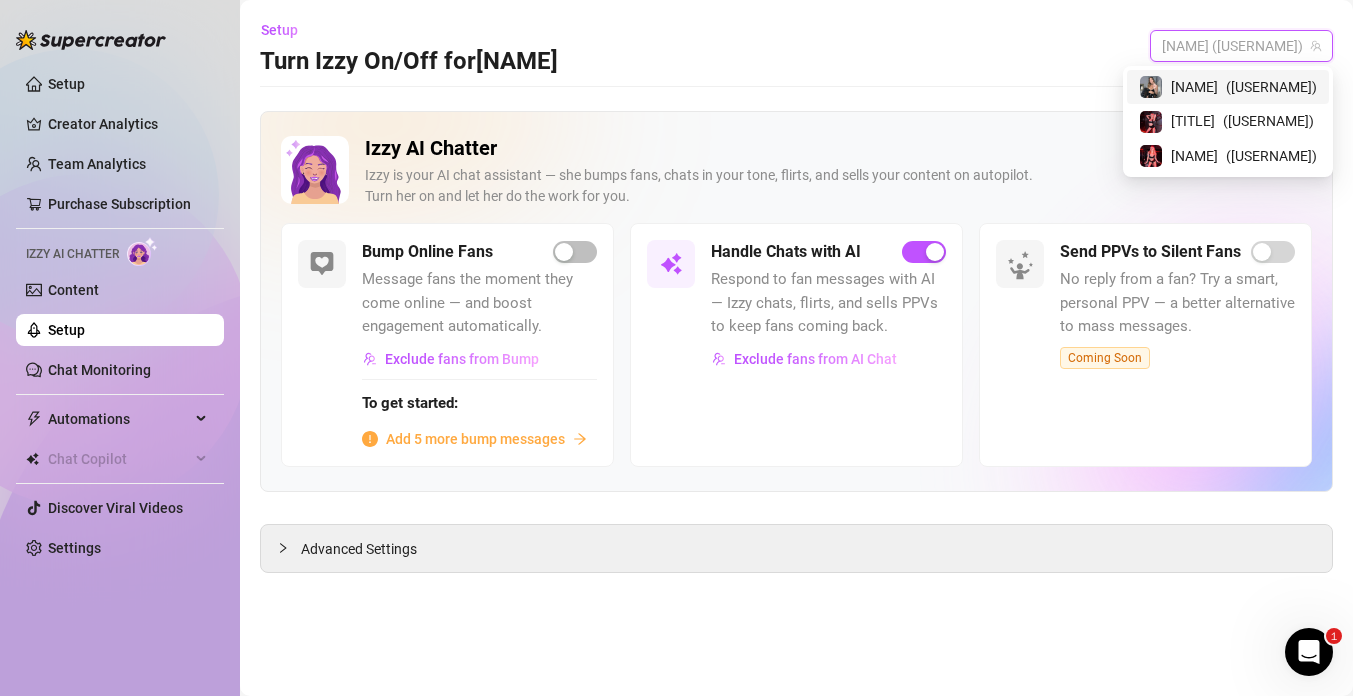 click on "[NAME]" at bounding box center (1194, 87) 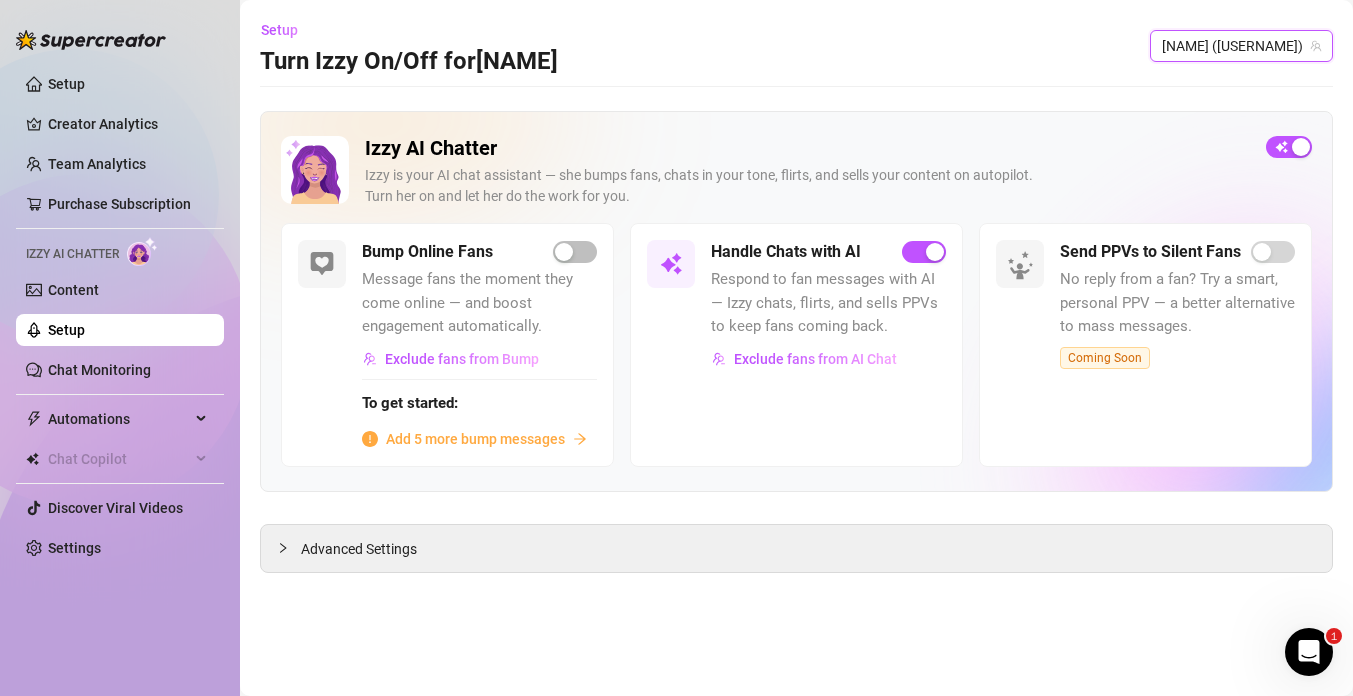 click on "Setup Turn Izzy On/Off for [NAME] [NAME] ([USERNAME]) [NAME] ([USERNAME]) Izzy AI Chatter Izzy is your AI chat assistant — she bumps fans, chats in your tone, flirts, and sells your content on autopilot. Turn her on and let her do the work for you. Bump Online Fans Message fans the moment they come online — and boost engagement automatically. Exclude fans from Bump To get started: Add 5 more bump messages Handle Chats with AI Respond to fan messages with AI — Izzy chats, flirts, and sells PPVs to keep fans coming back. Exclude fans from AI Chat Send PPVs to Silent Fans No reply from a fan? Try a smart, personal PPV — a better alternative to mass messages. Coming Soon Advanced Settings" at bounding box center (796, 348) 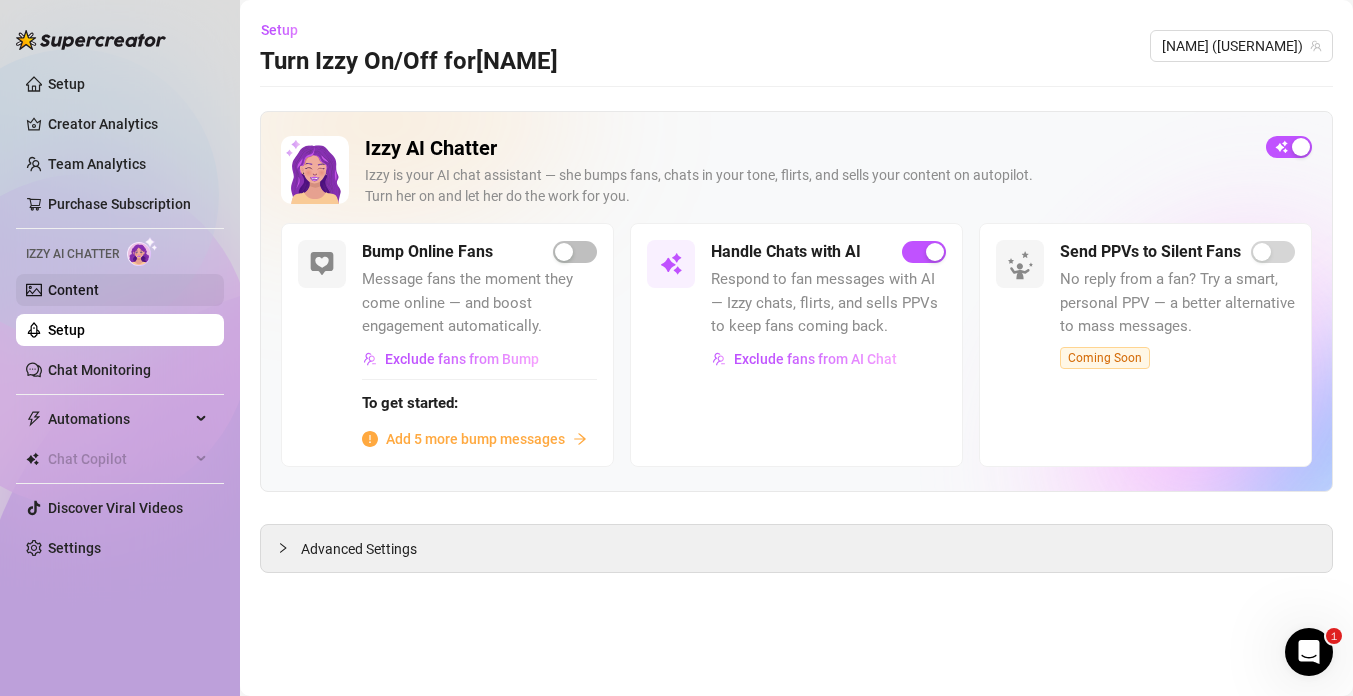click on "Content" at bounding box center (73, 290) 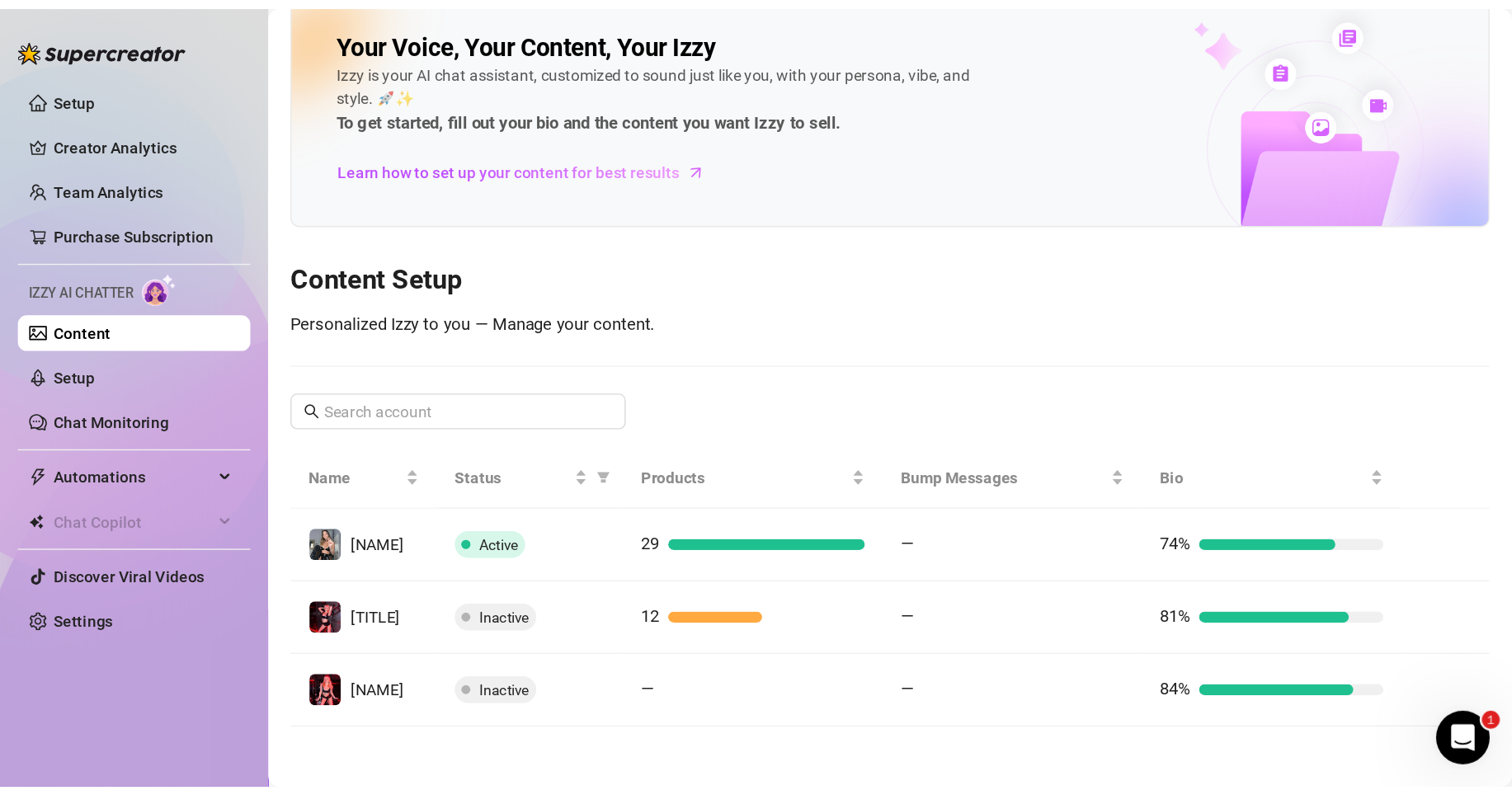 scroll, scrollTop: 32, scrollLeft: 0, axis: vertical 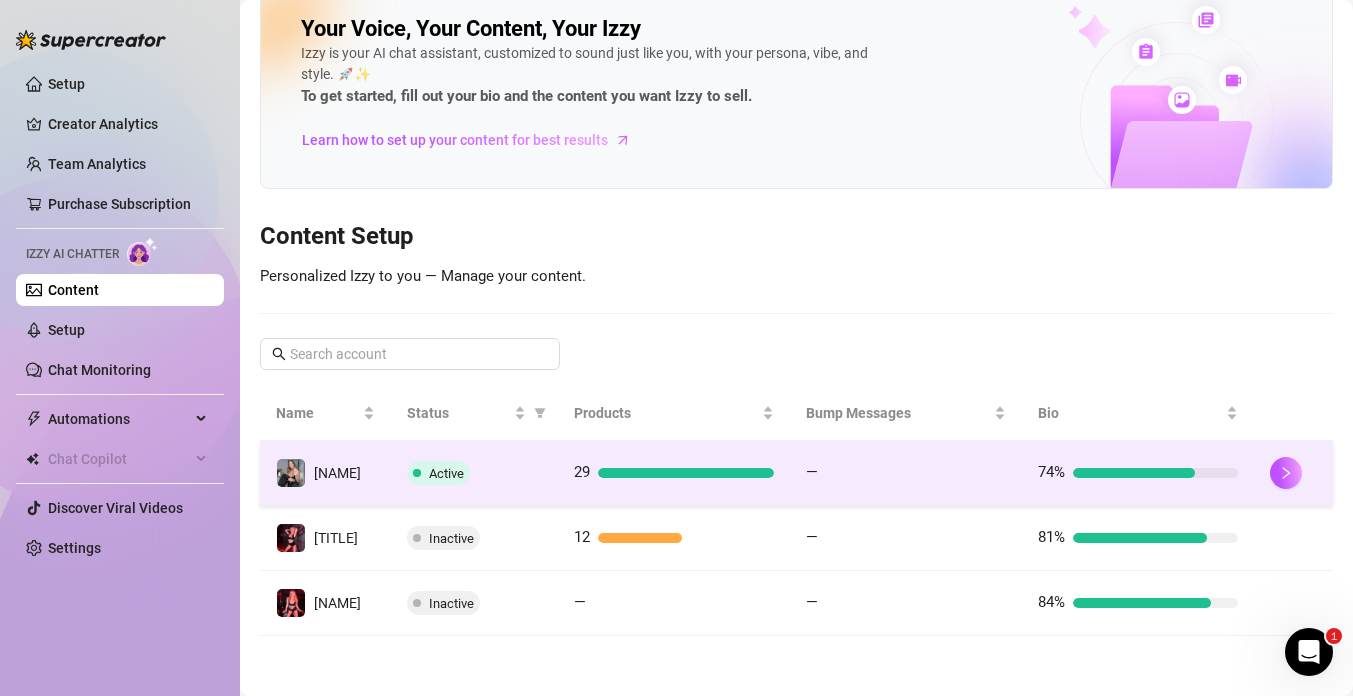 click on "Active" at bounding box center [474, 473] 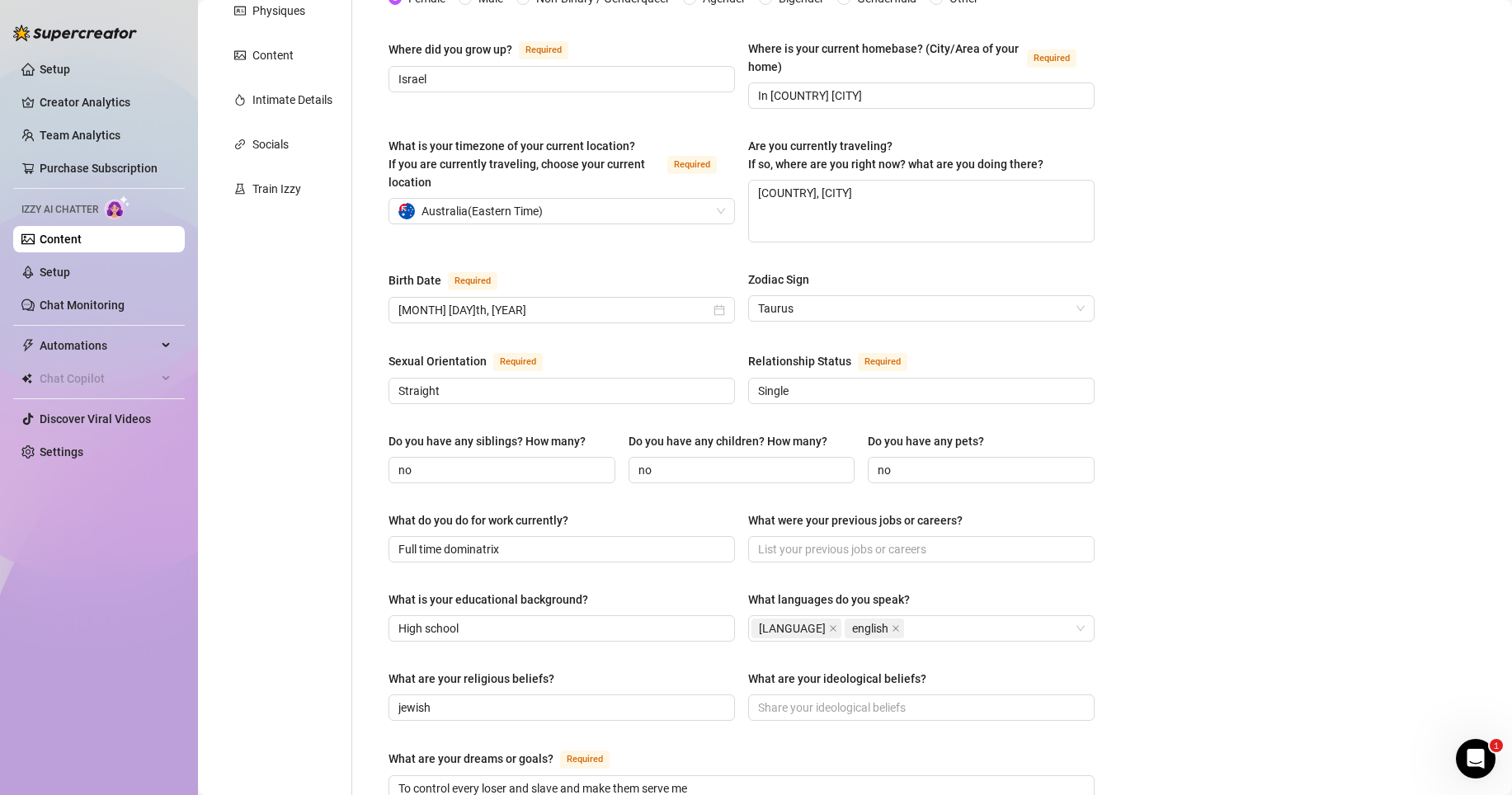 scroll, scrollTop: 0, scrollLeft: 0, axis: both 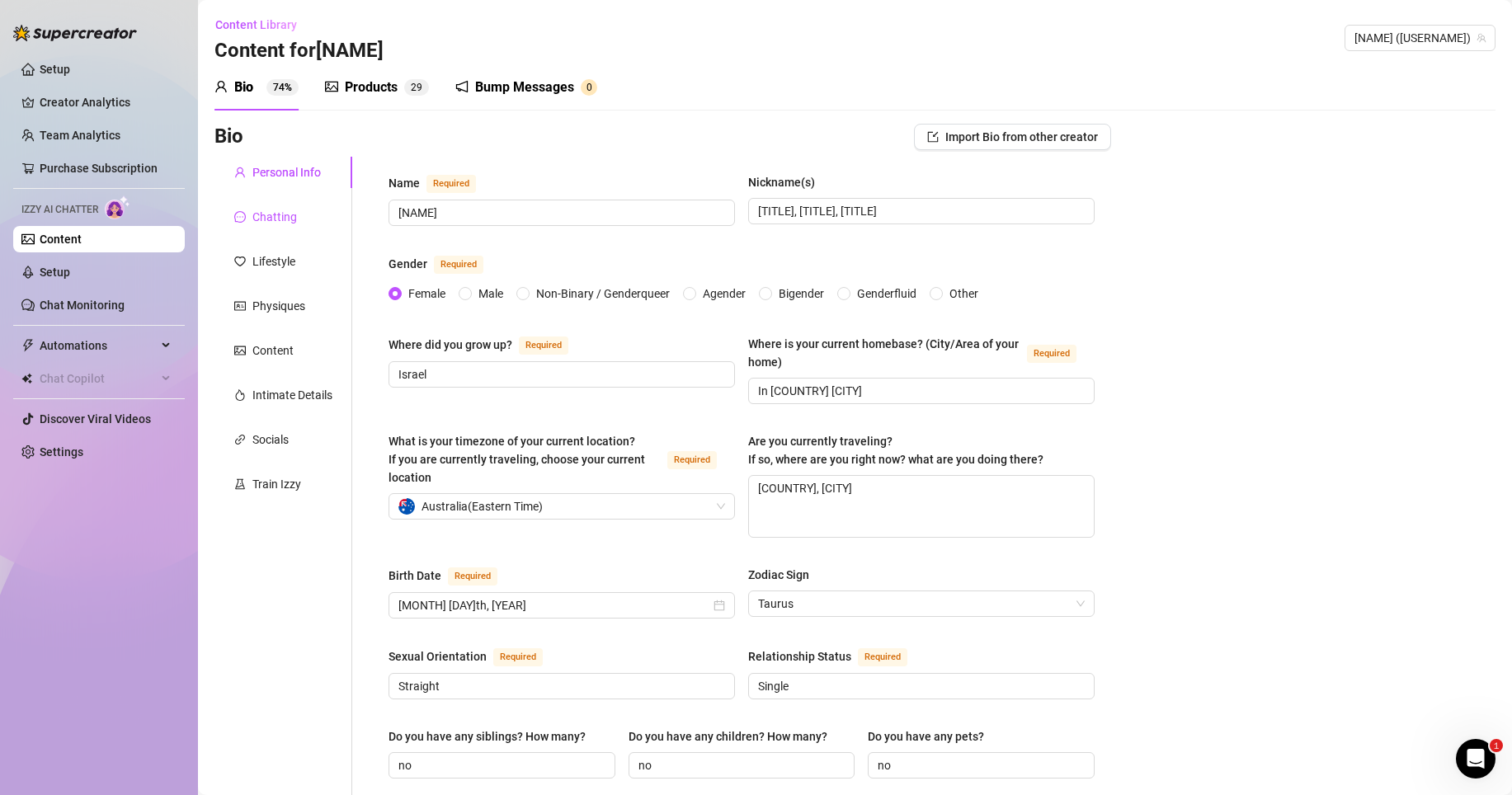 click on "Chatting" at bounding box center (275, 217) 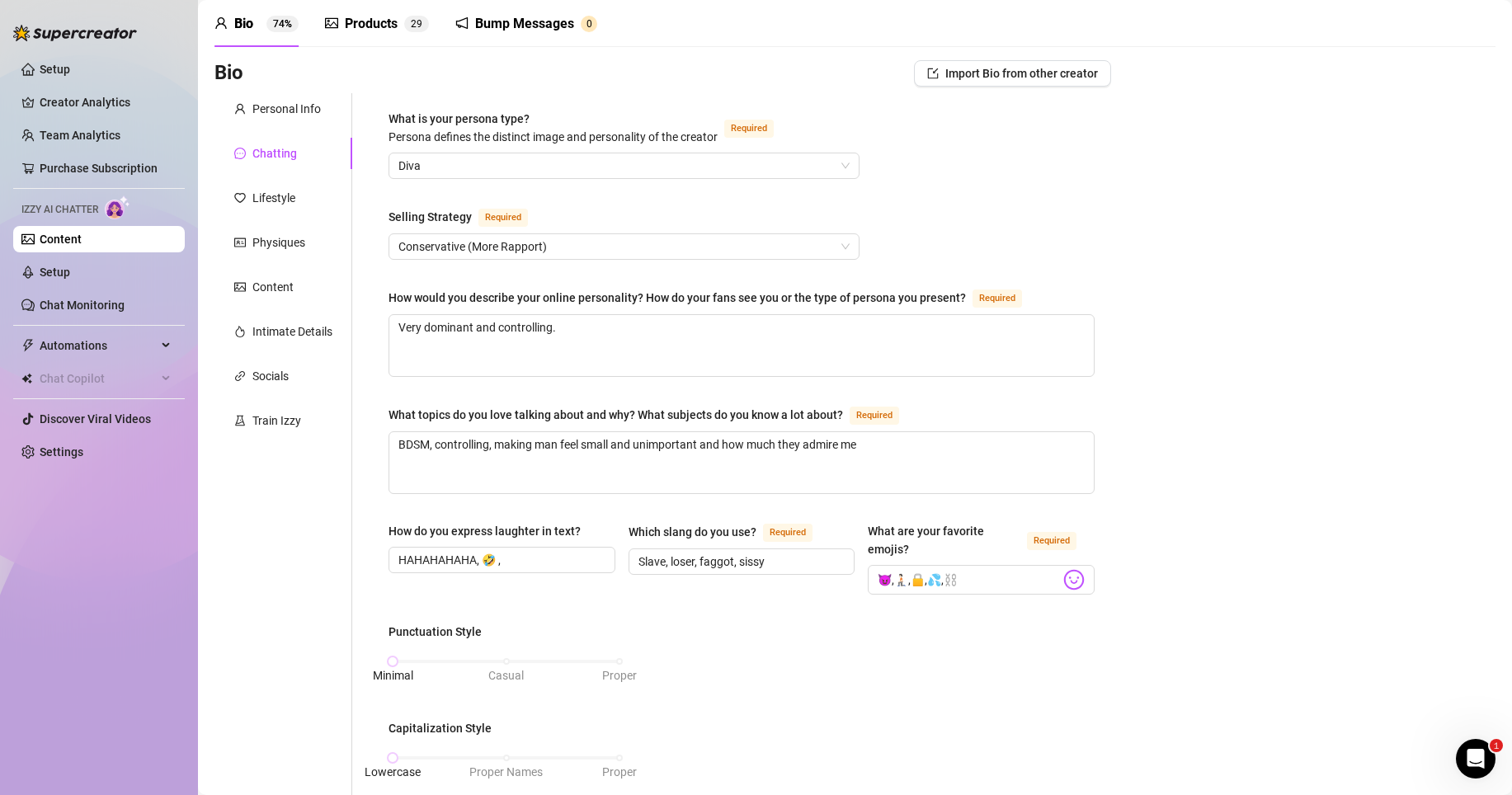 scroll, scrollTop: 0, scrollLeft: 0, axis: both 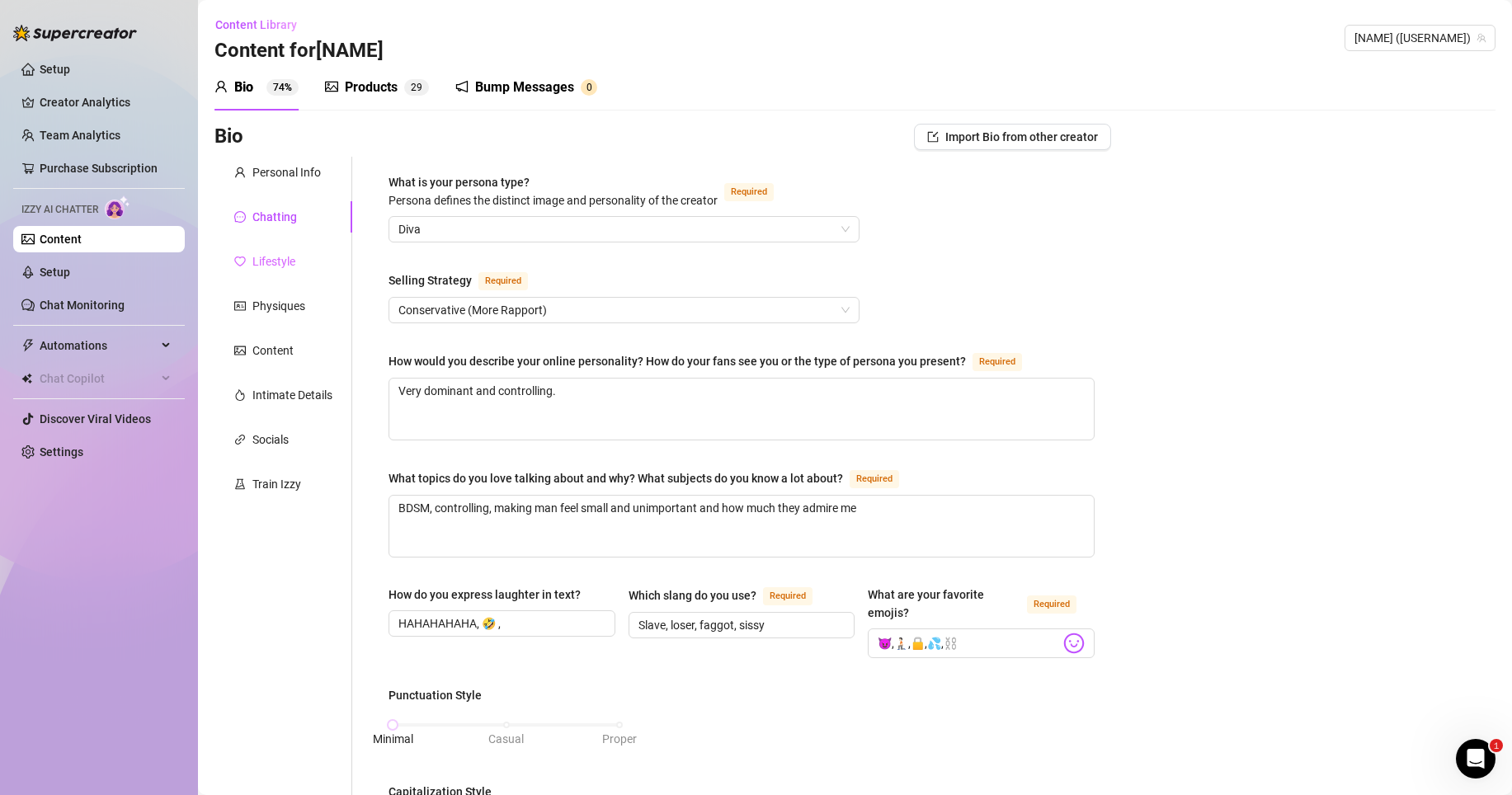click on "Lifestyle" at bounding box center [283, 261] 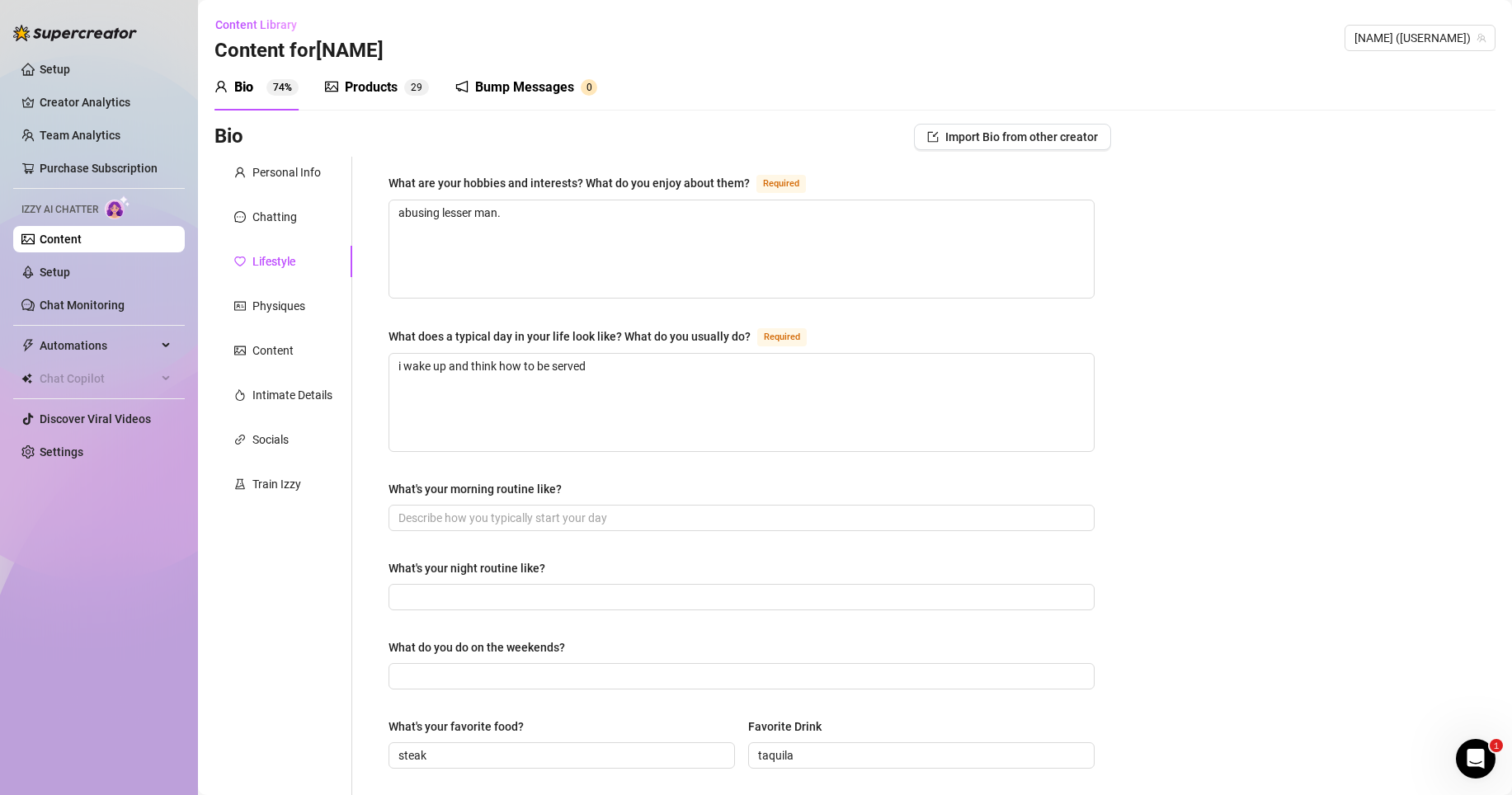 click on "Content for [NAME]" at bounding box center [299, 51] 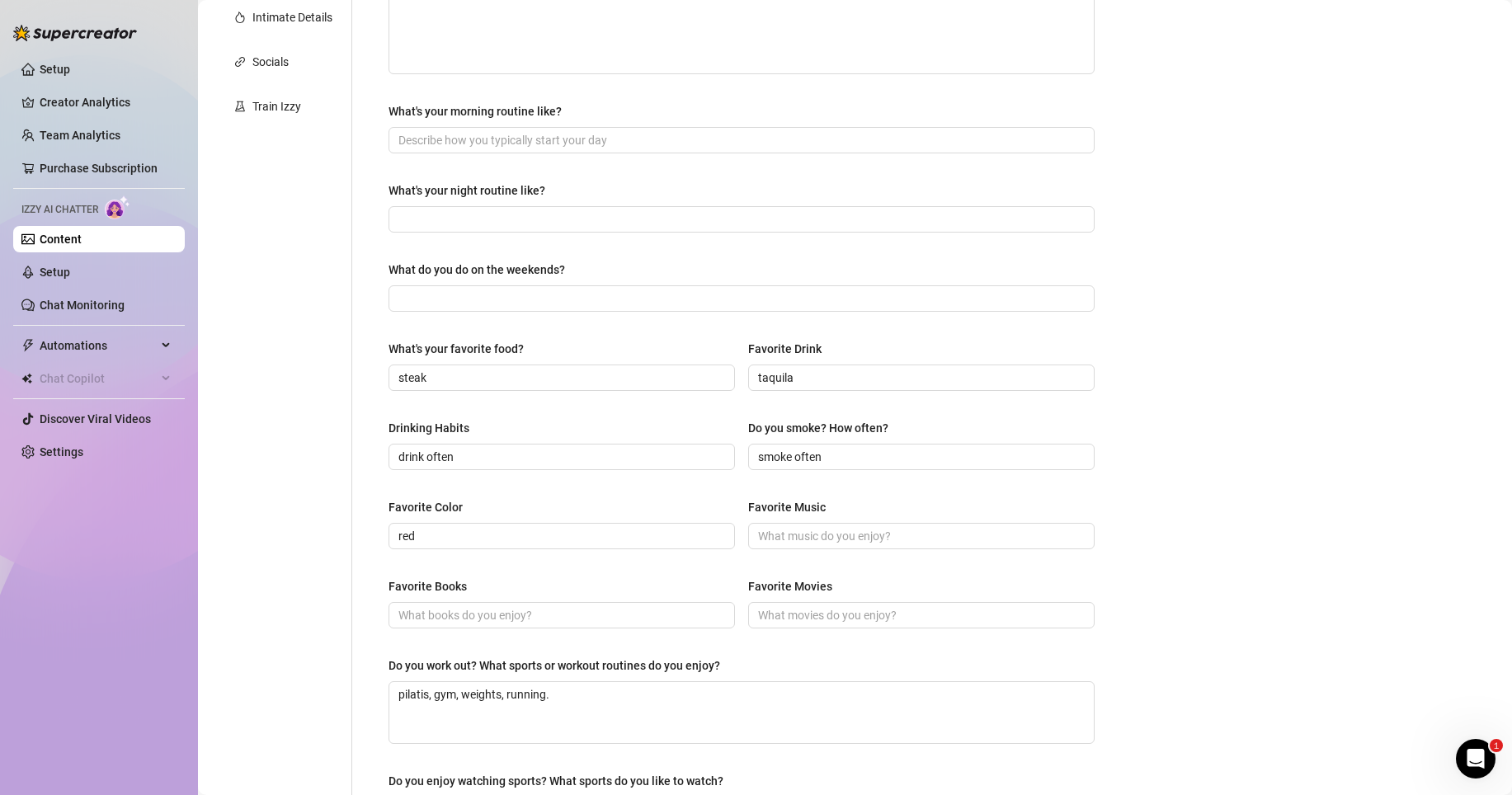 scroll, scrollTop: 39, scrollLeft: 0, axis: vertical 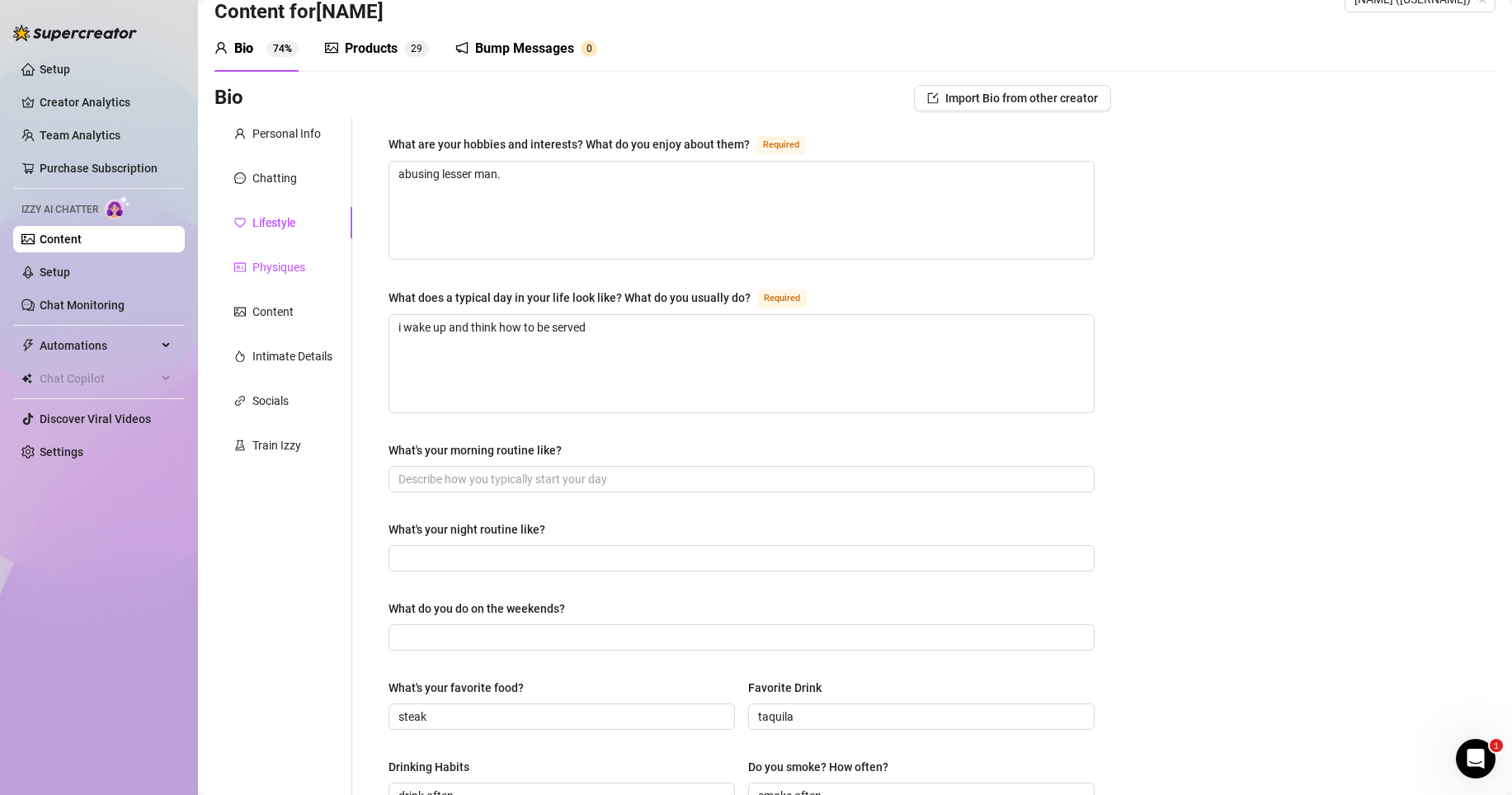 click on "Physiques" at bounding box center [279, 267] 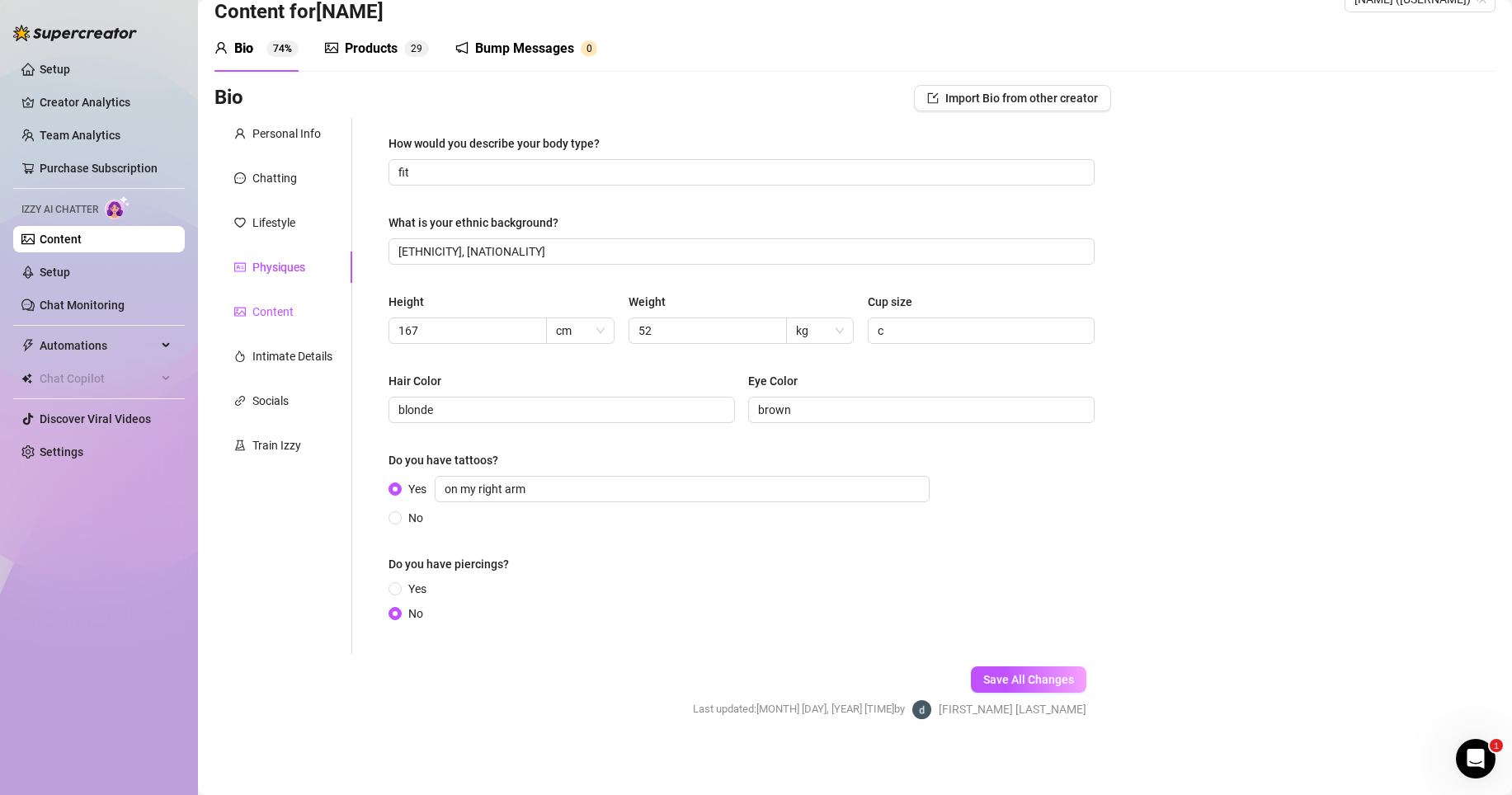 click on "Content" at bounding box center (273, 312) 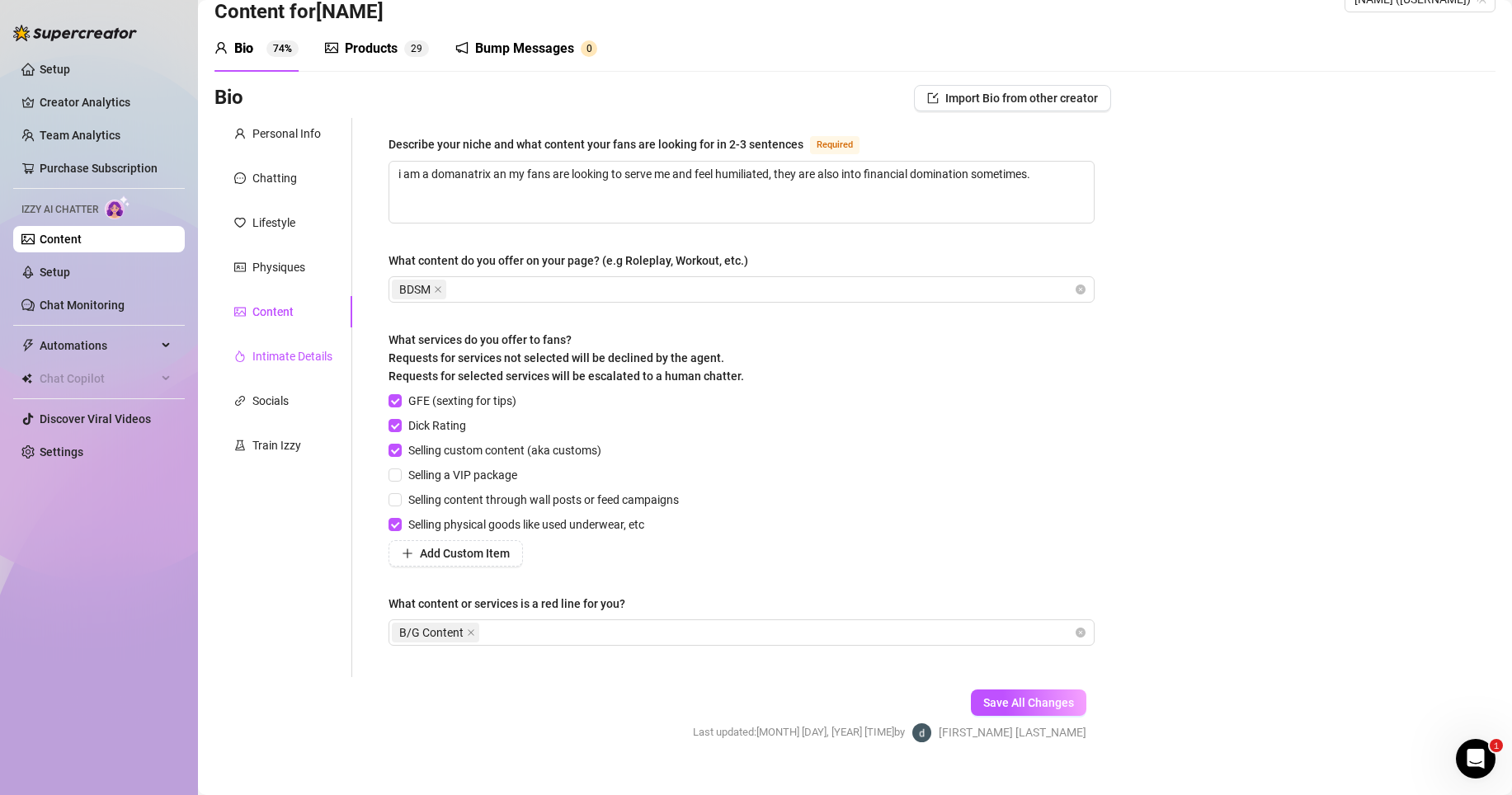 click on "Intimate Details" at bounding box center (292, 356) 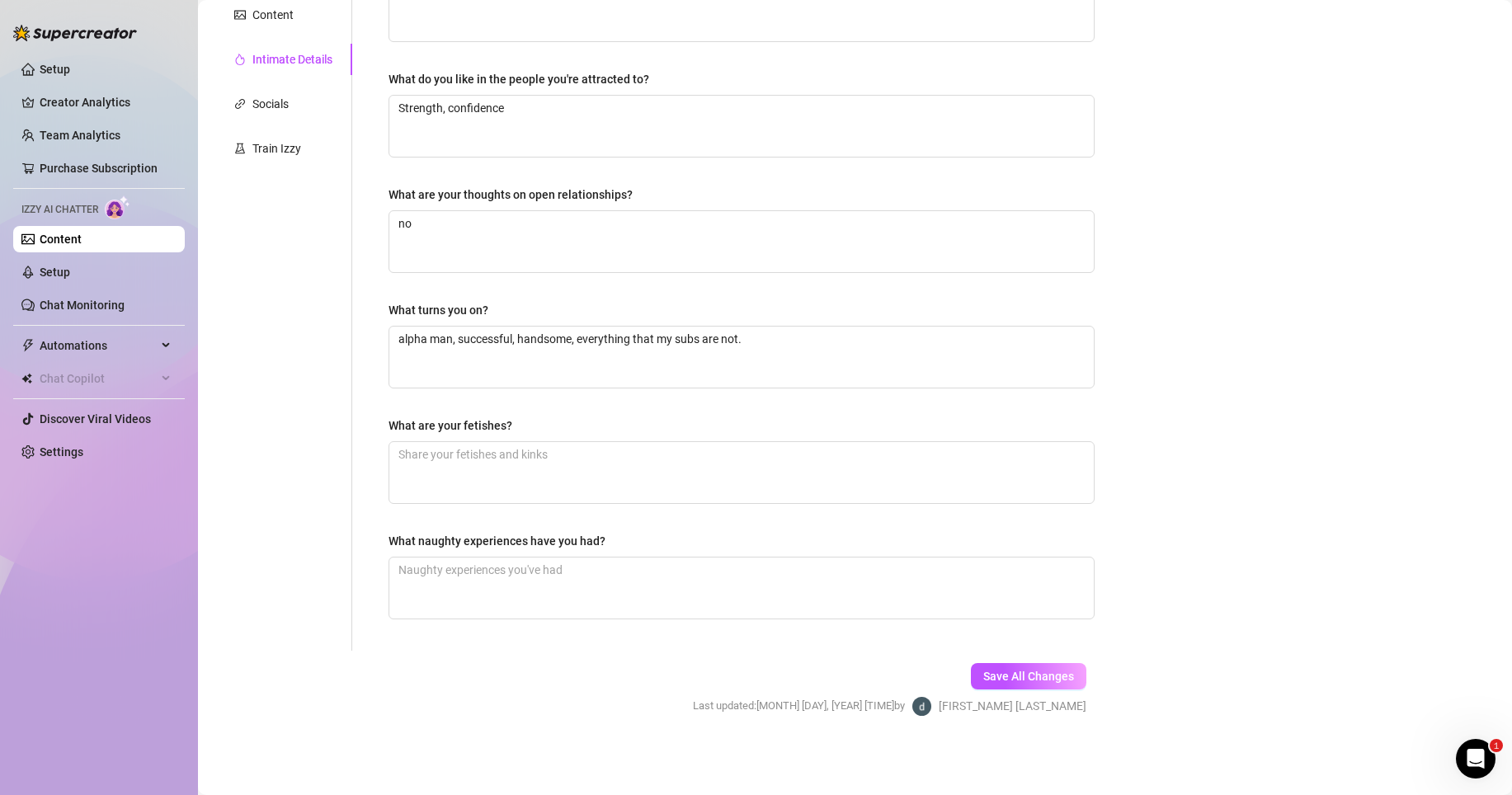 scroll, scrollTop: 290, scrollLeft: 0, axis: vertical 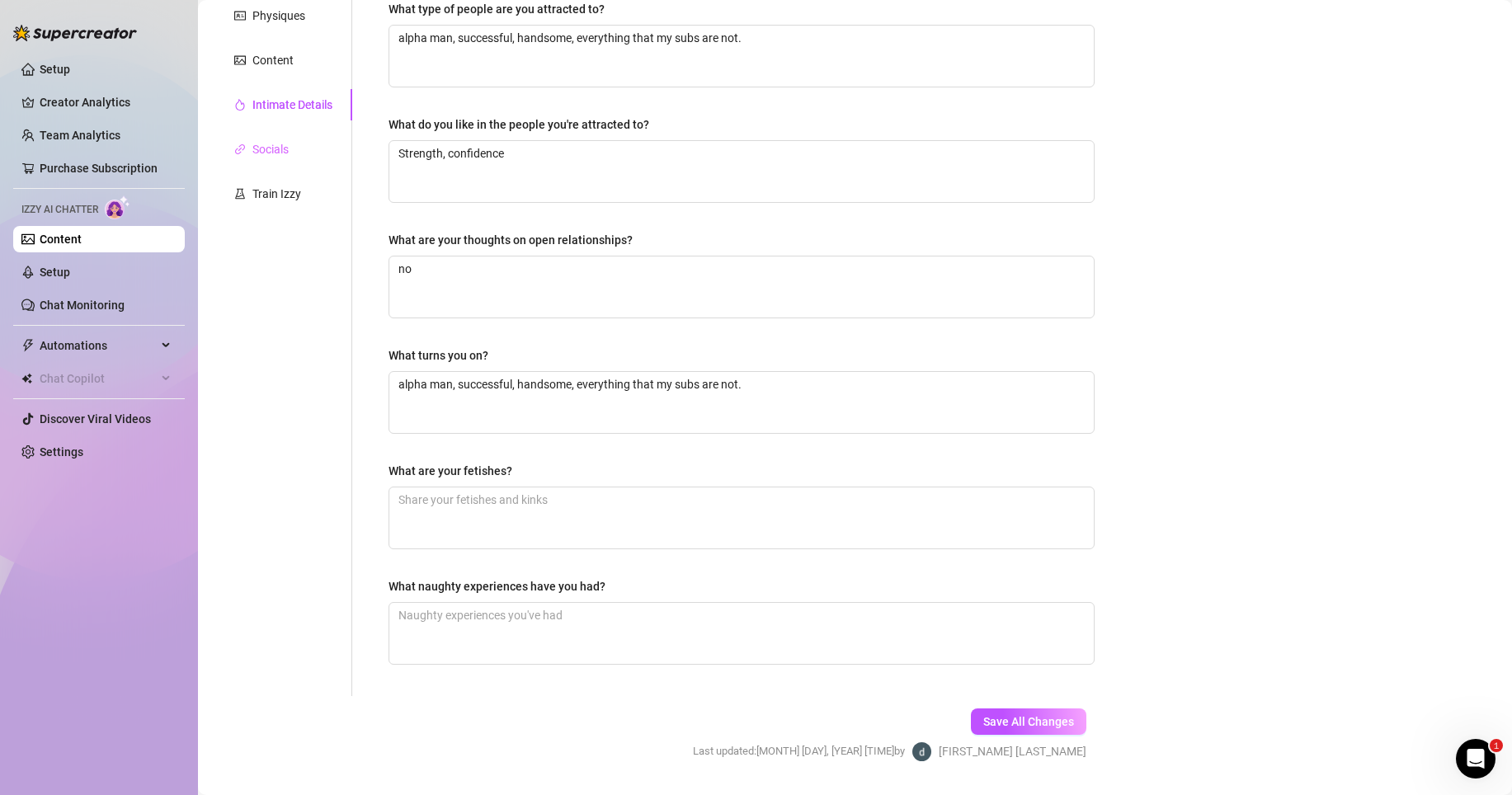 click on "Socials" at bounding box center (283, 149) 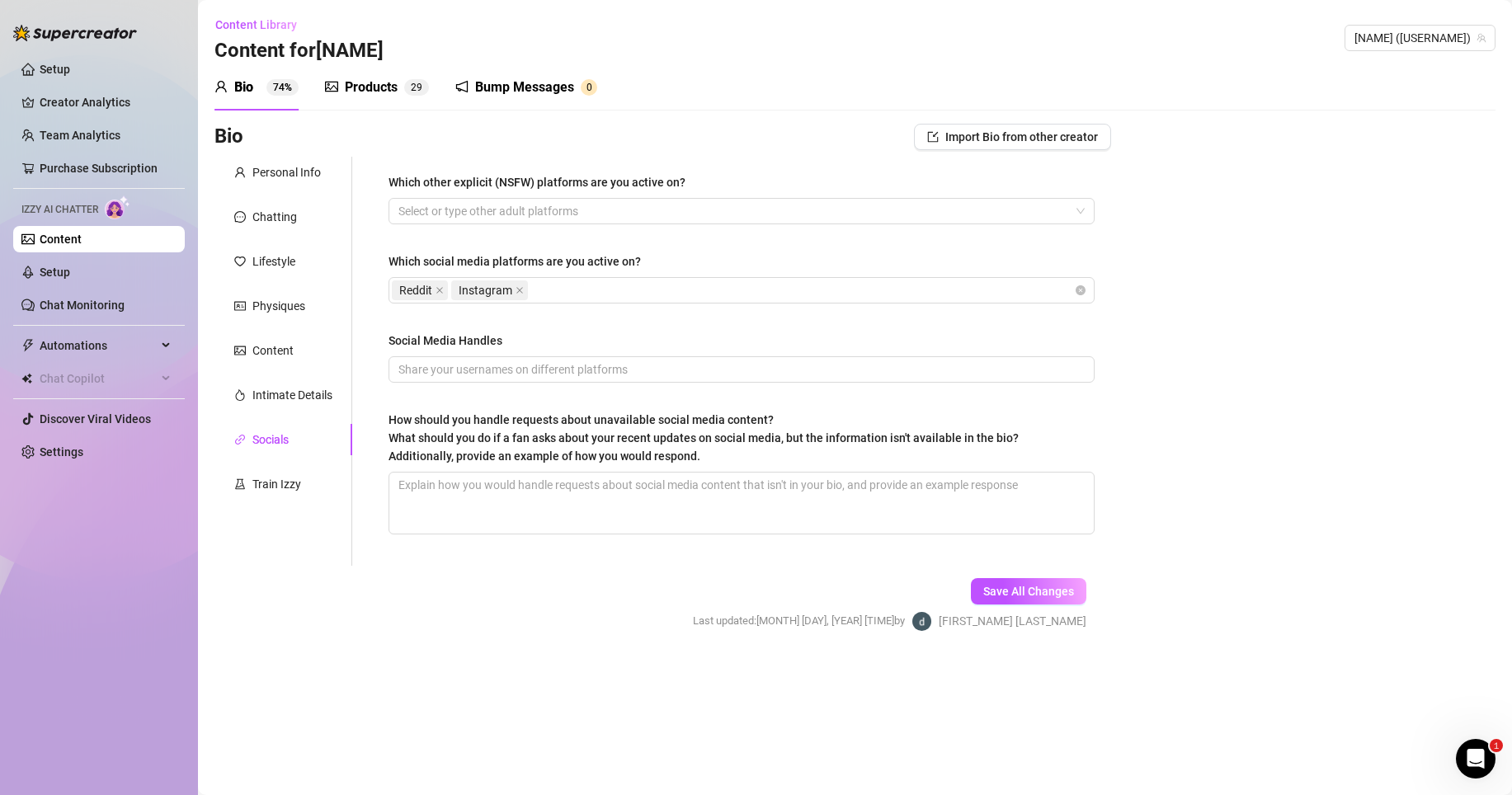 scroll, scrollTop: 0, scrollLeft: 0, axis: both 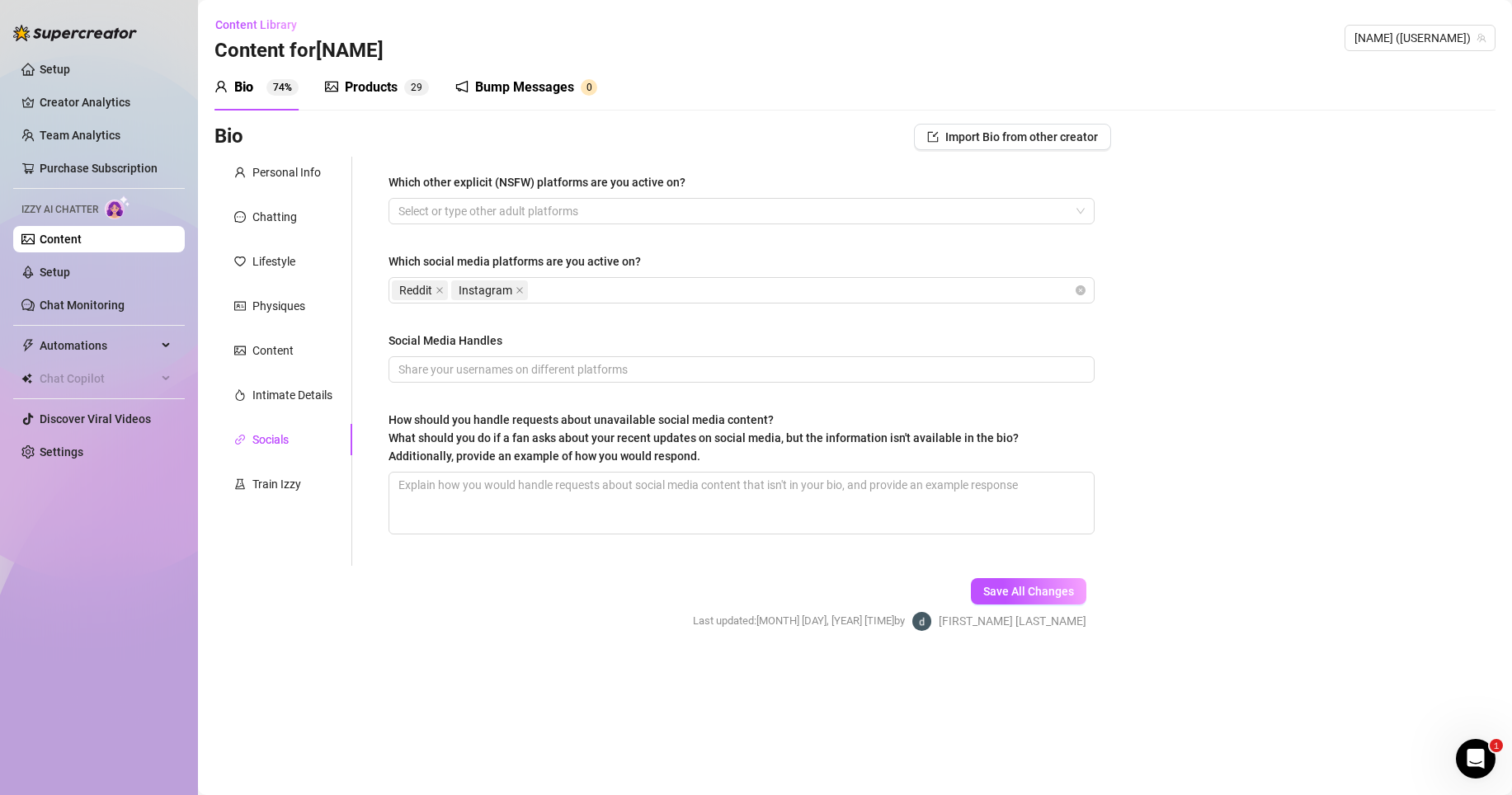 click on "Content Library Content for [NAME] [NAME] ([USERNAME]) Bio 74% Products 2 9 Bump Messages 0 Bio Import Bio from other creator Personal Info Chatting Lifestyle Physiques Content Intimate Details Socials Train Izzy Name Required [NAME] Nickname(s) [TITLE], [TITLE], [TITLE] Gender Required Female Male Non-Binary / Genderqueer Agender Bigender Genderfluid Other Where did you grow up? Required [COUNTRY] Where is your current homebase? (City/Area of your home) Required In [COUNTRY] [CITY] What is your timezone of your current location? If you are currently traveling, choose your current location Required [COUNTRY] ([TIMEZONE]) Are you currently traveling? If so, where are you right now? what are you doing there? [COUNTRY], [CITY] Birth Date Required [MONTH] [DAY]th, [YEAR] Zodiac Sign Taurus Sexual Orientation Required Straight Relationship Status Required Single Do you have any siblings? How many? no Do you have any children? How many? no Do you have any pets? no What do you do for work currently? High school c" at bounding box center [855, 398] 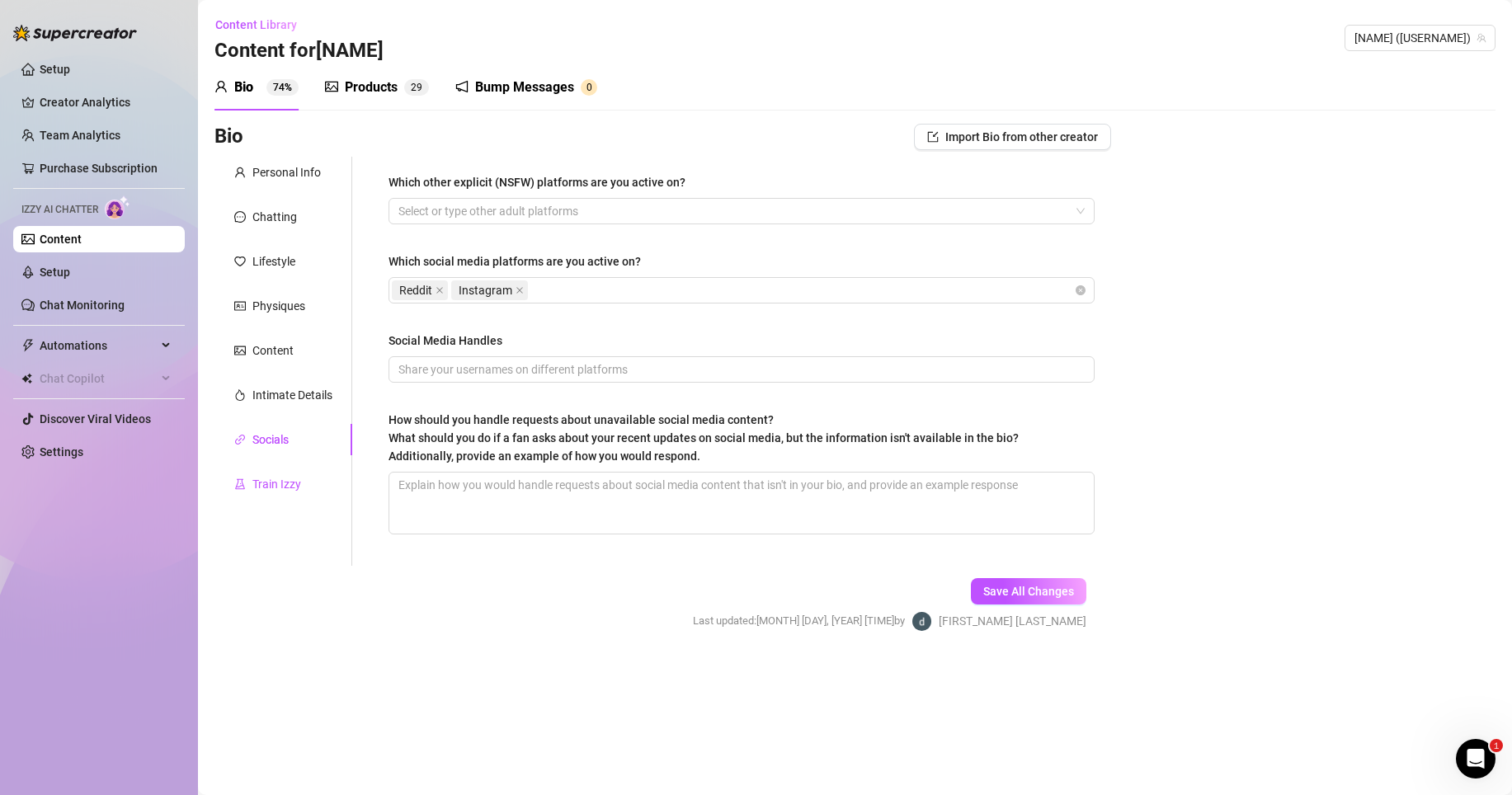 click on "Train Izzy" at bounding box center (276, 484) 